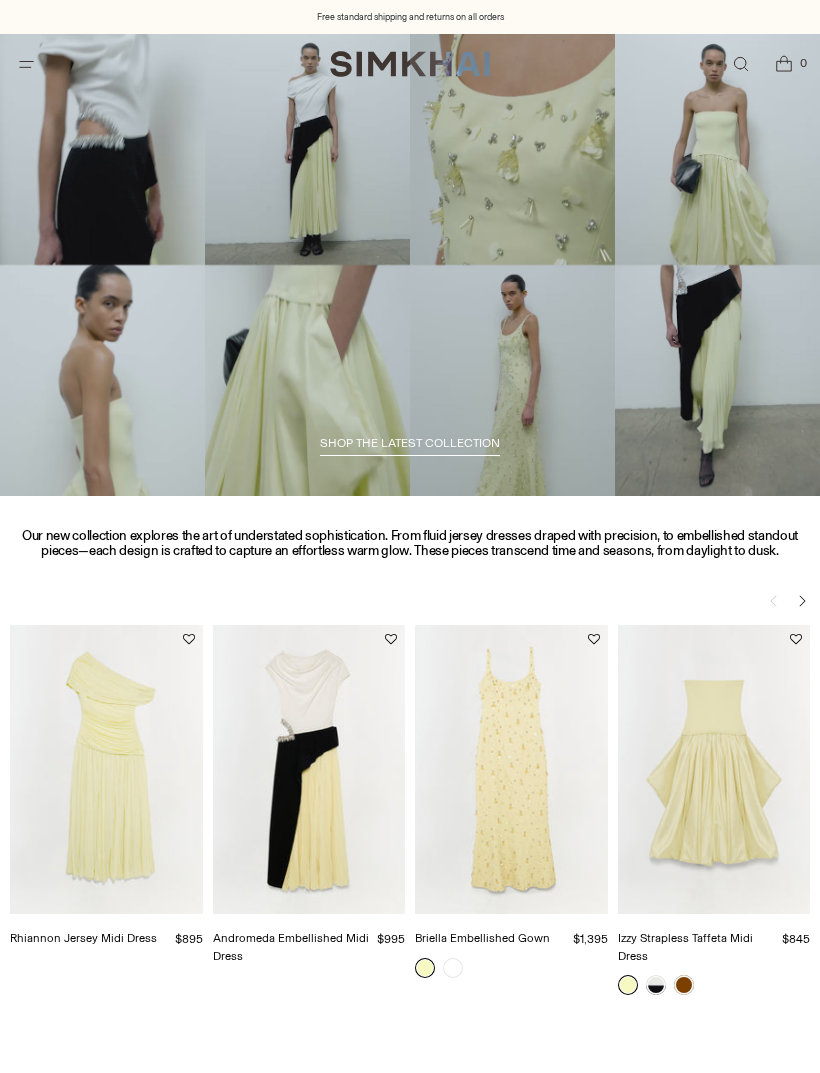 scroll, scrollTop: 0, scrollLeft: 0, axis: both 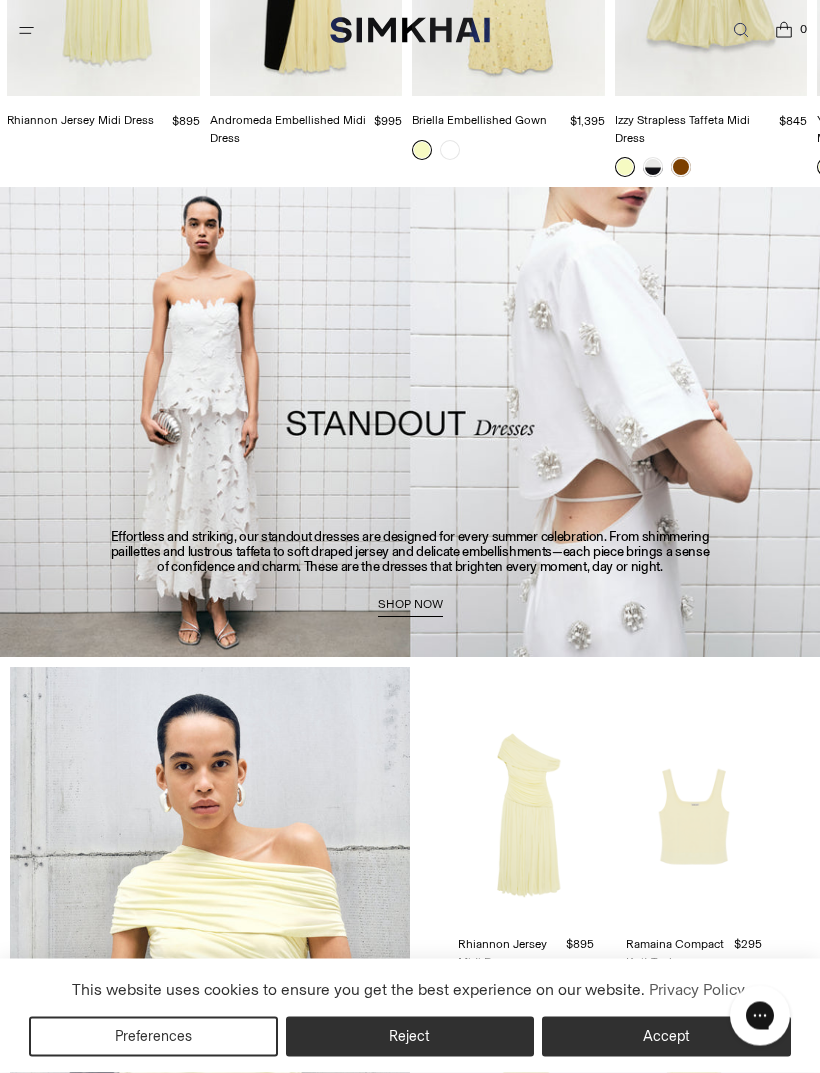 click on "shop now" at bounding box center (410, 605) 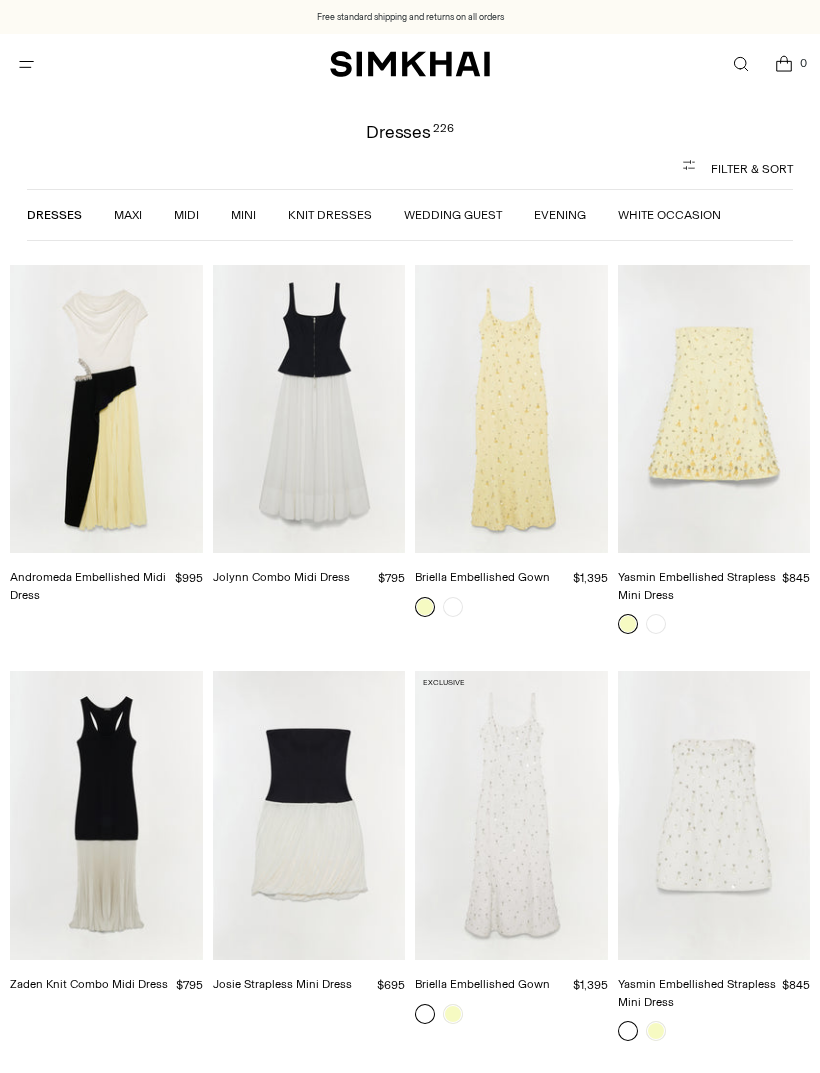 scroll, scrollTop: 0, scrollLeft: 0, axis: both 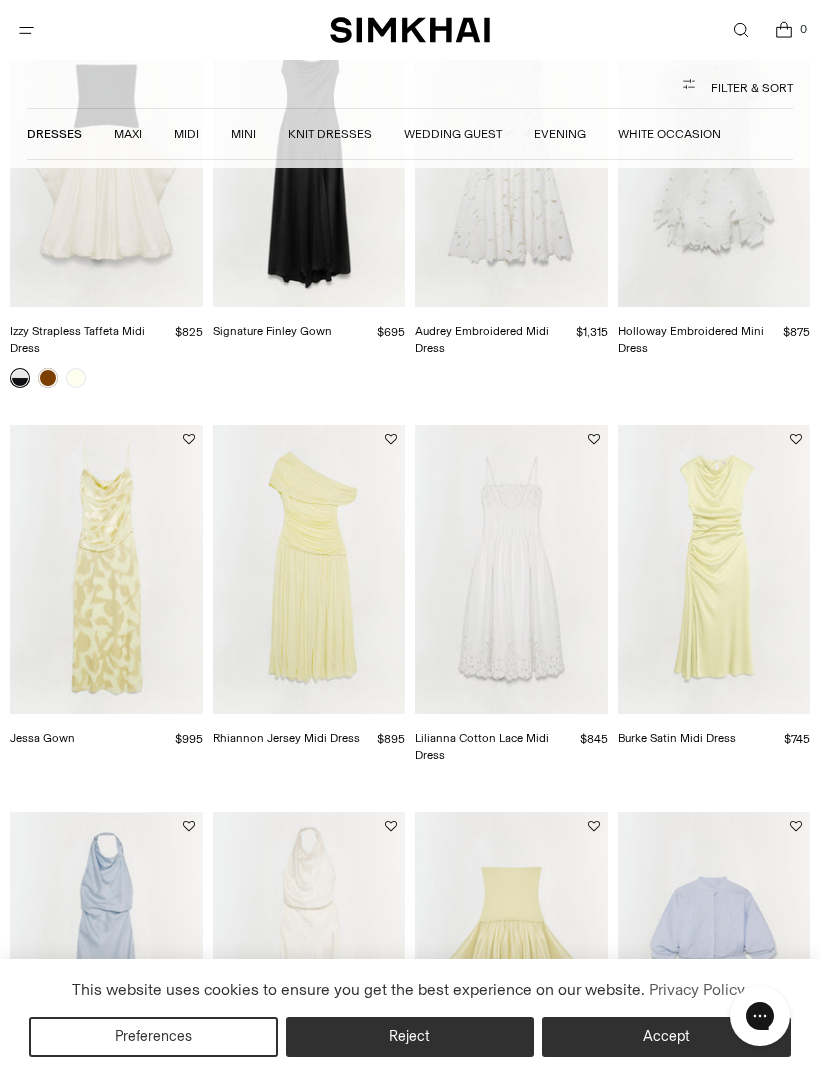 click at bounding box center (714, 569) 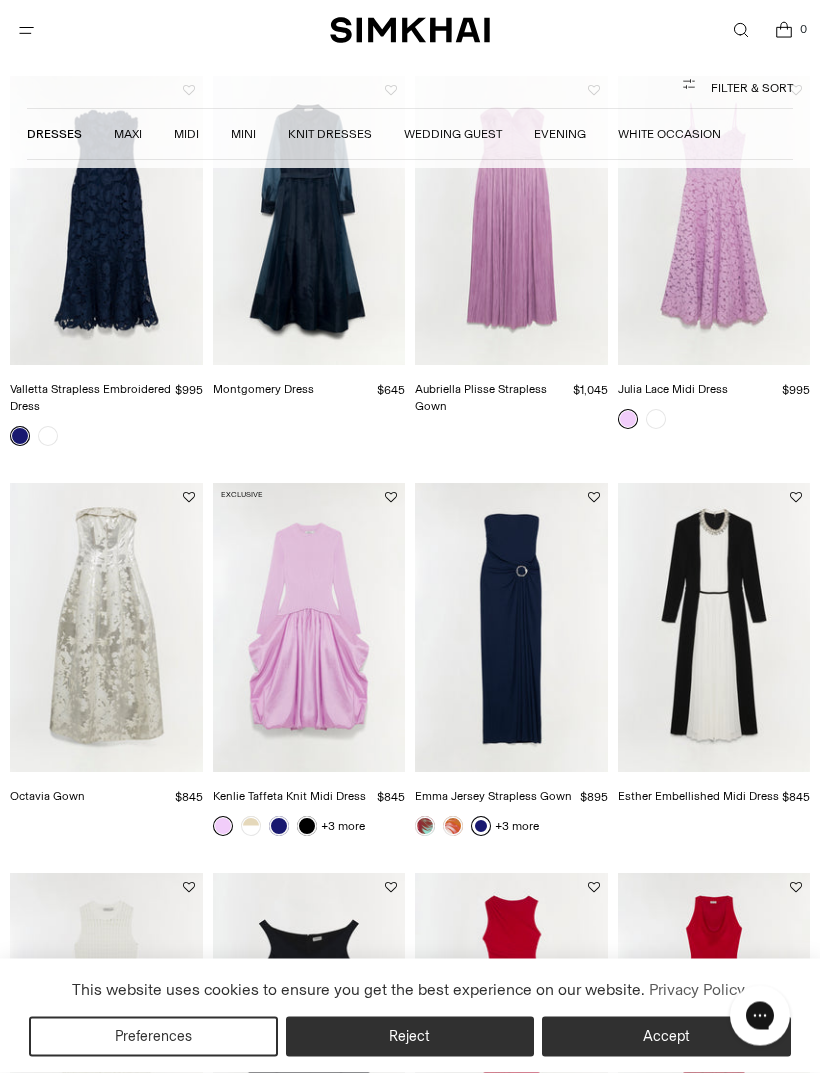 scroll, scrollTop: 3389, scrollLeft: 0, axis: vertical 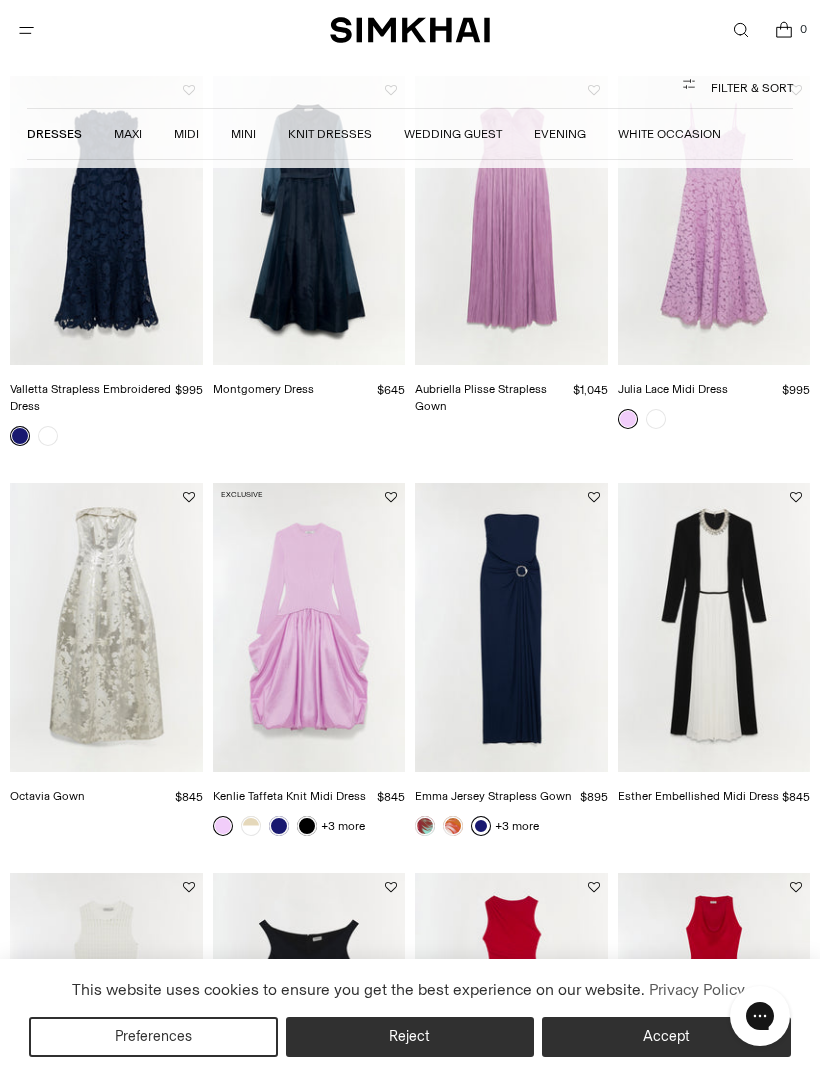 click at bounding box center [714, 627] 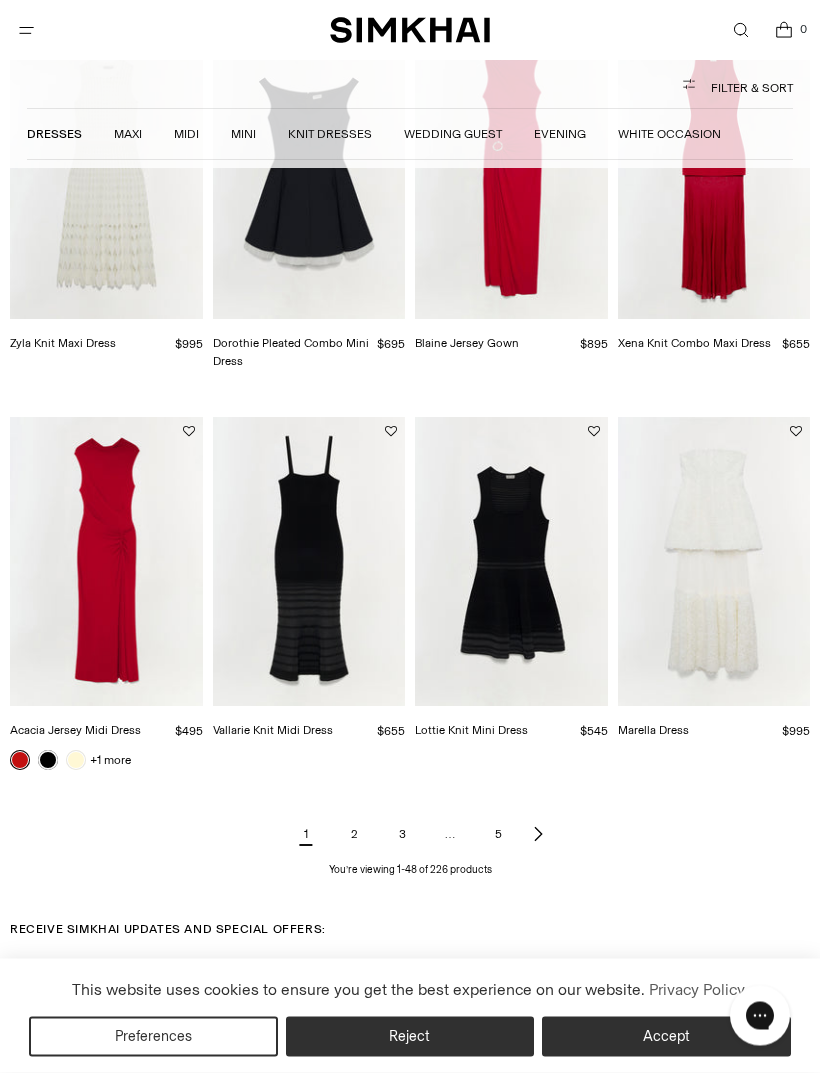 scroll, scrollTop: 4231, scrollLeft: 0, axis: vertical 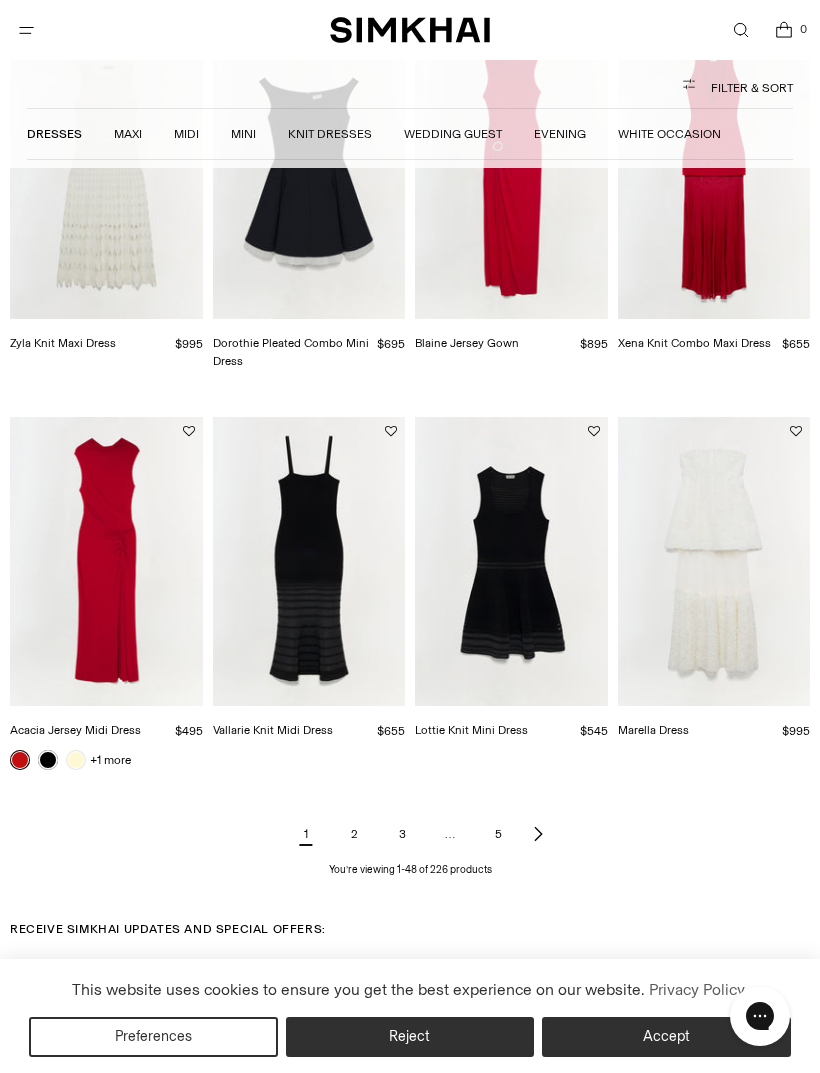 click on "2" at bounding box center [354, 834] 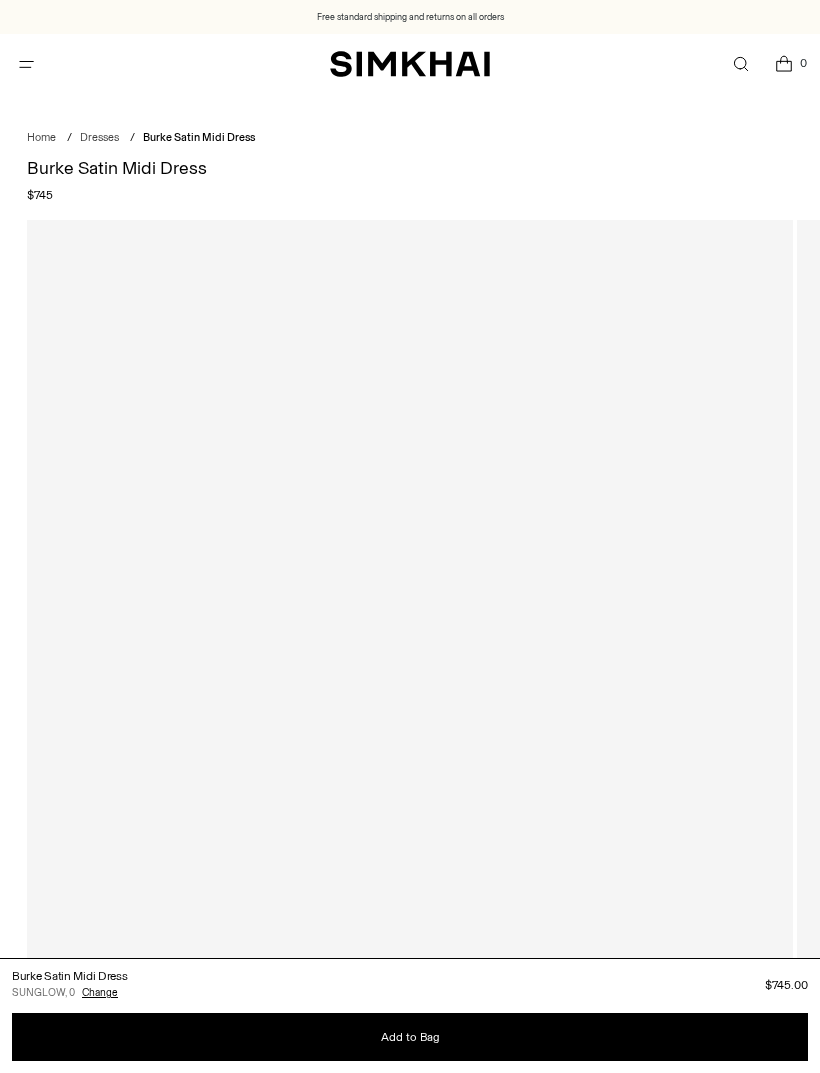 scroll, scrollTop: 0, scrollLeft: 0, axis: both 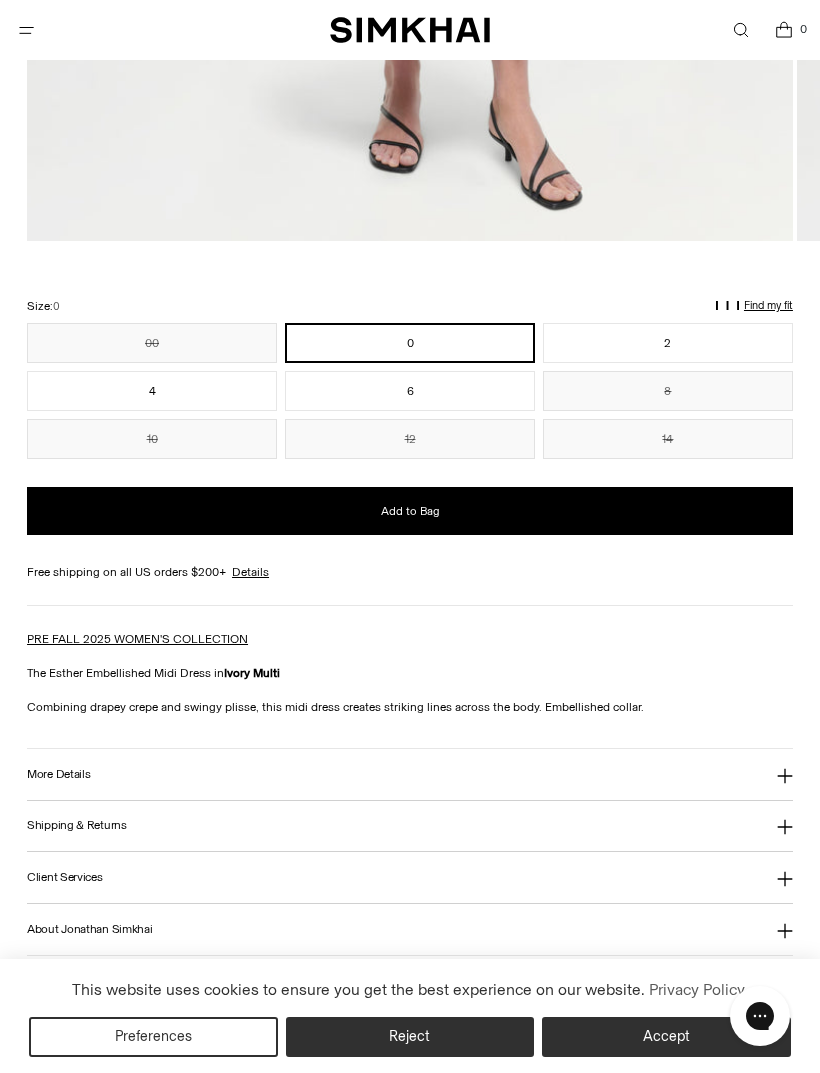 click on "More Details" at bounding box center [58, 774] 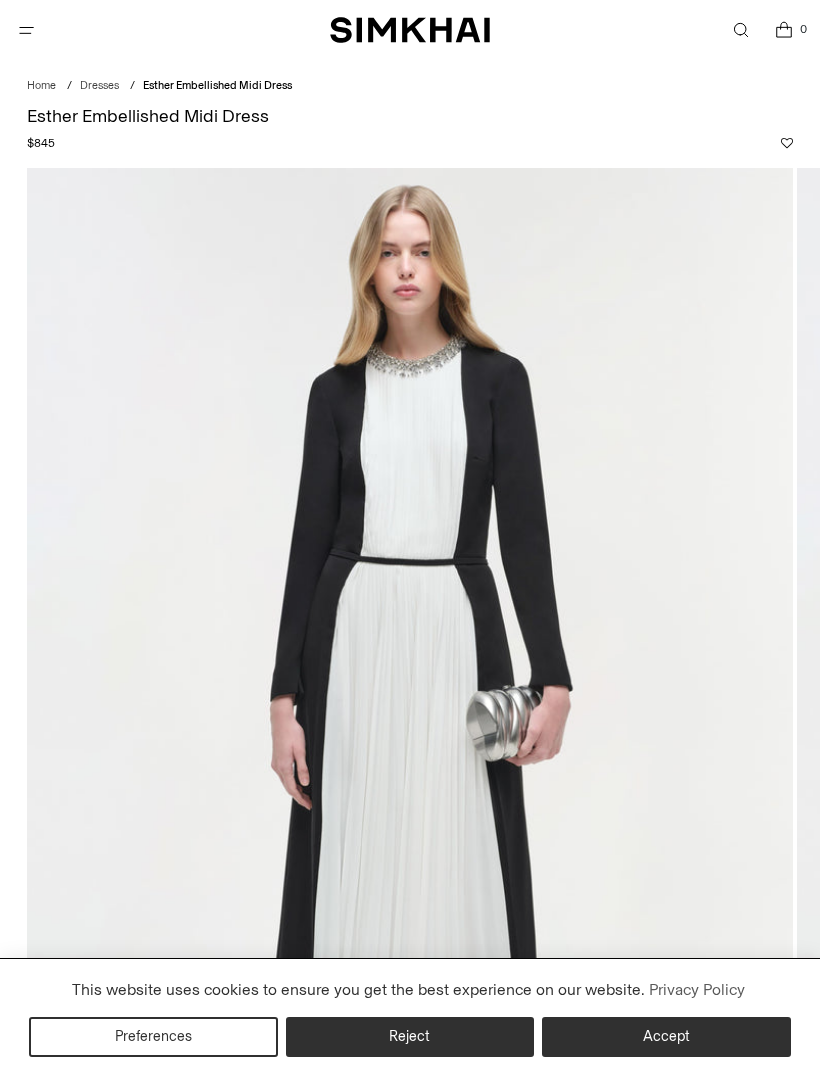 scroll, scrollTop: 0, scrollLeft: 0, axis: both 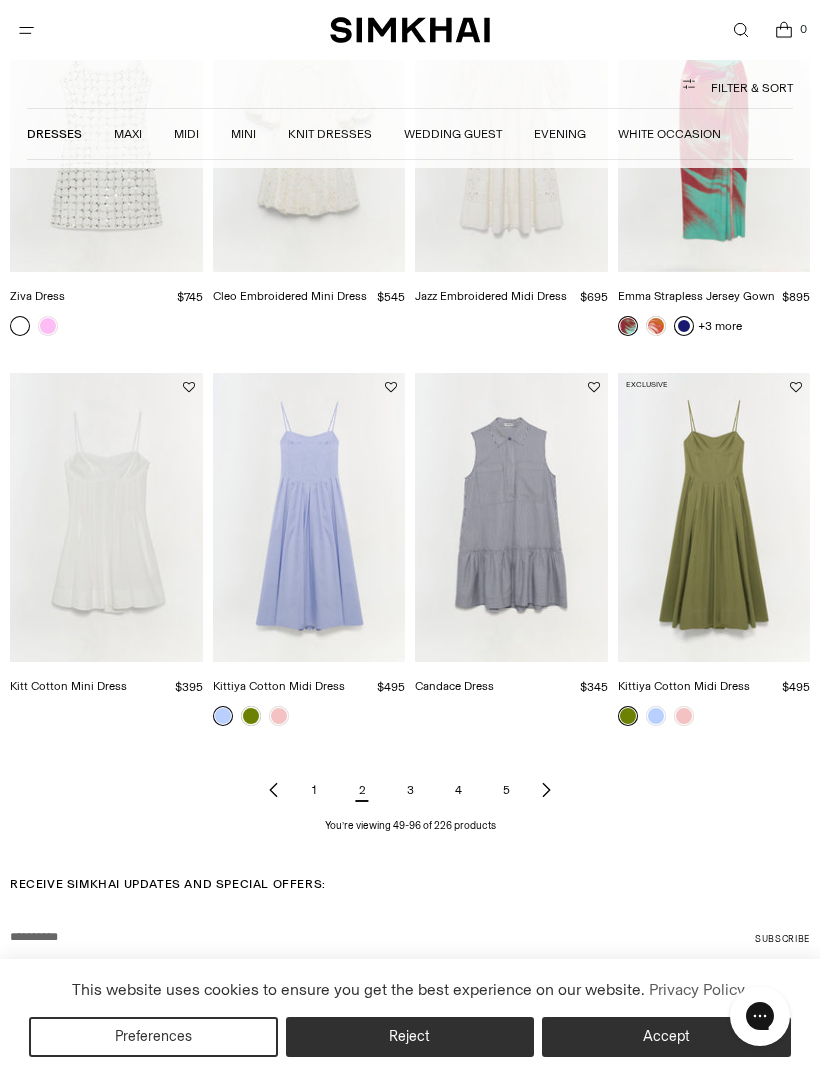 click on "3" at bounding box center [410, 790] 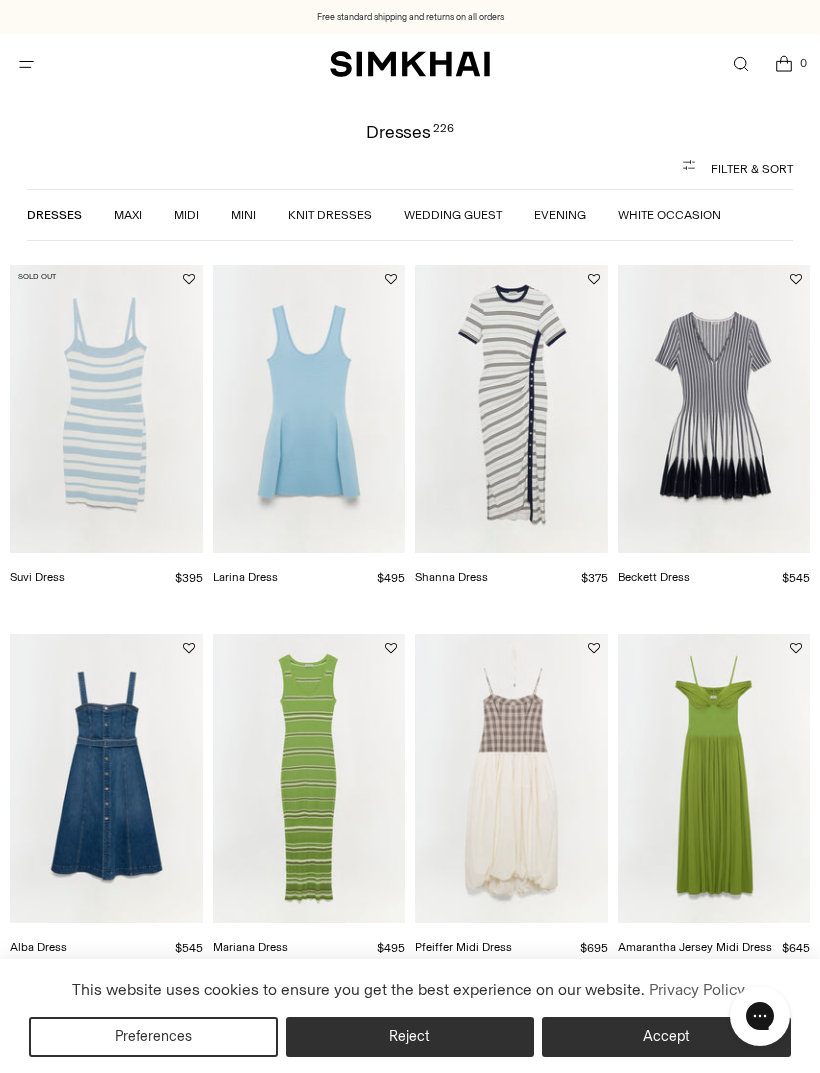 scroll, scrollTop: 0, scrollLeft: 0, axis: both 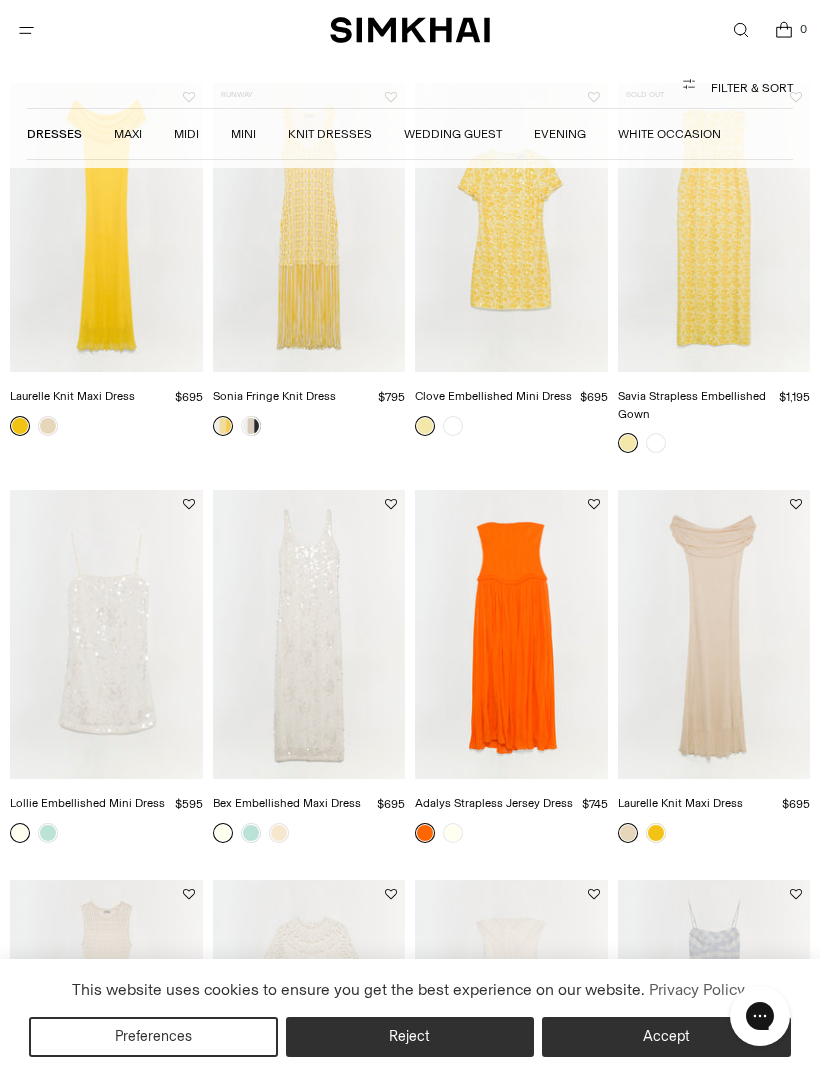 click at bounding box center (309, 634) 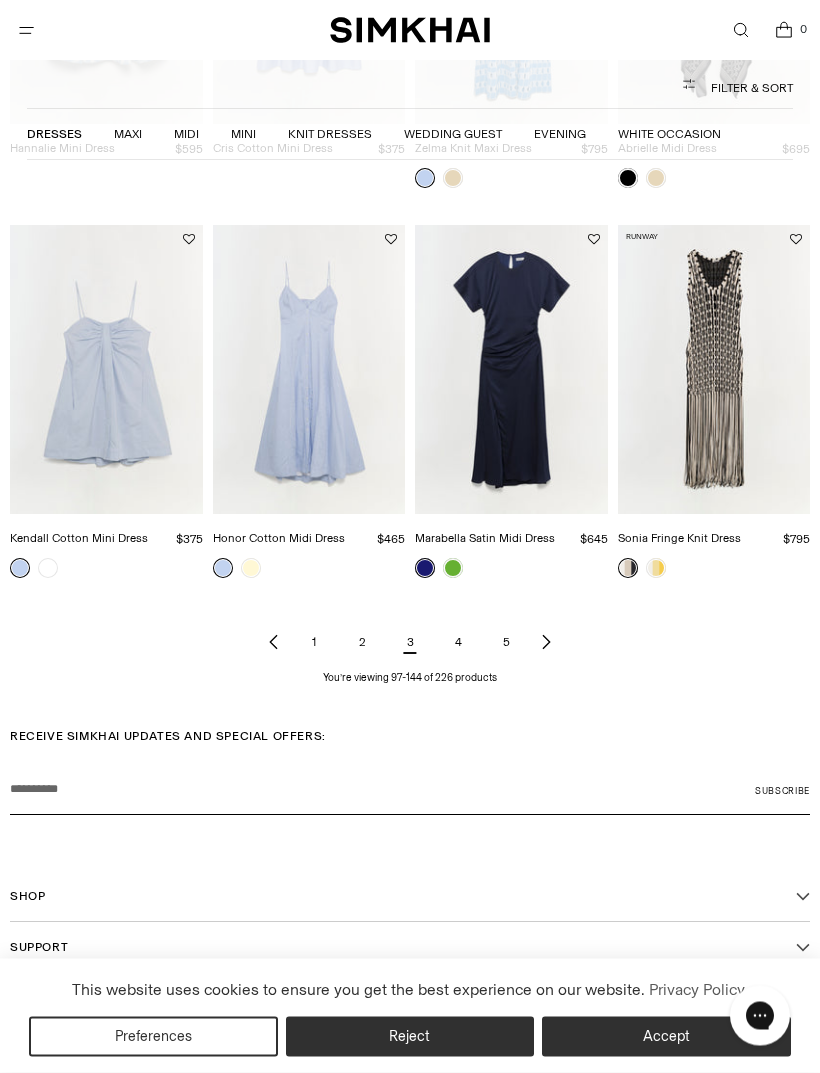 scroll, scrollTop: 4342, scrollLeft: 0, axis: vertical 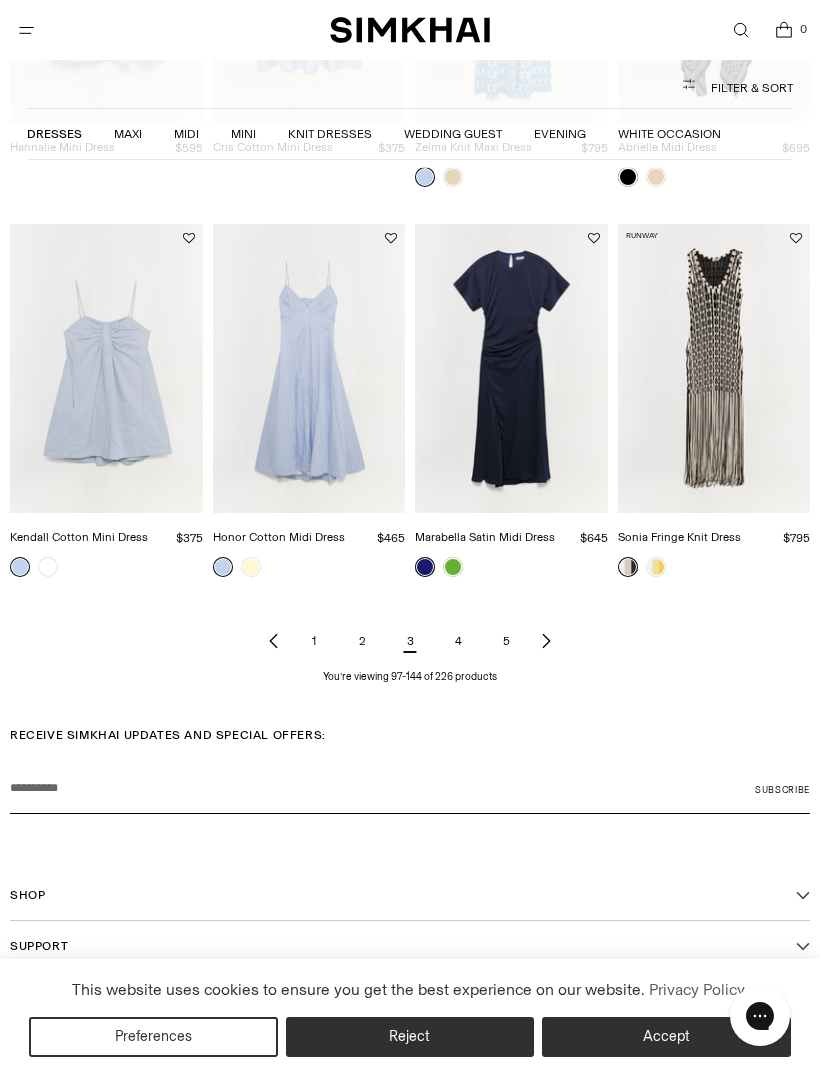click on "4" at bounding box center [458, 641] 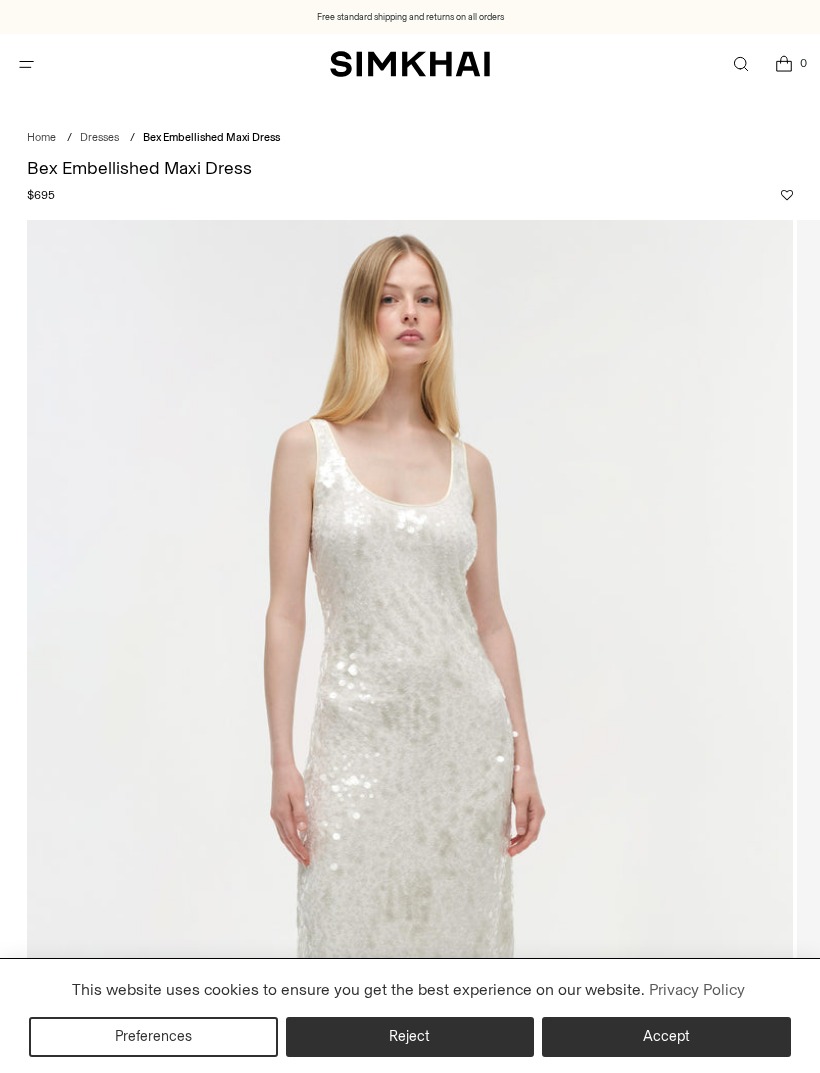 scroll, scrollTop: 0, scrollLeft: 0, axis: both 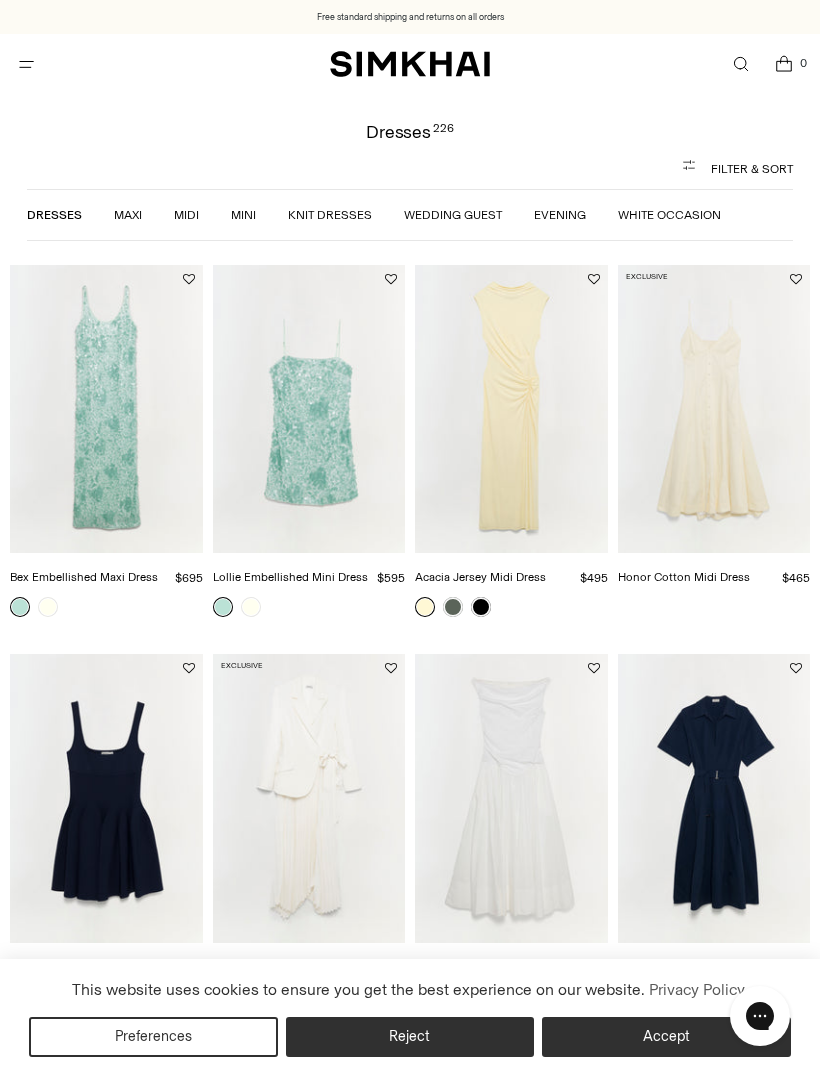 click at bounding box center (511, 409) 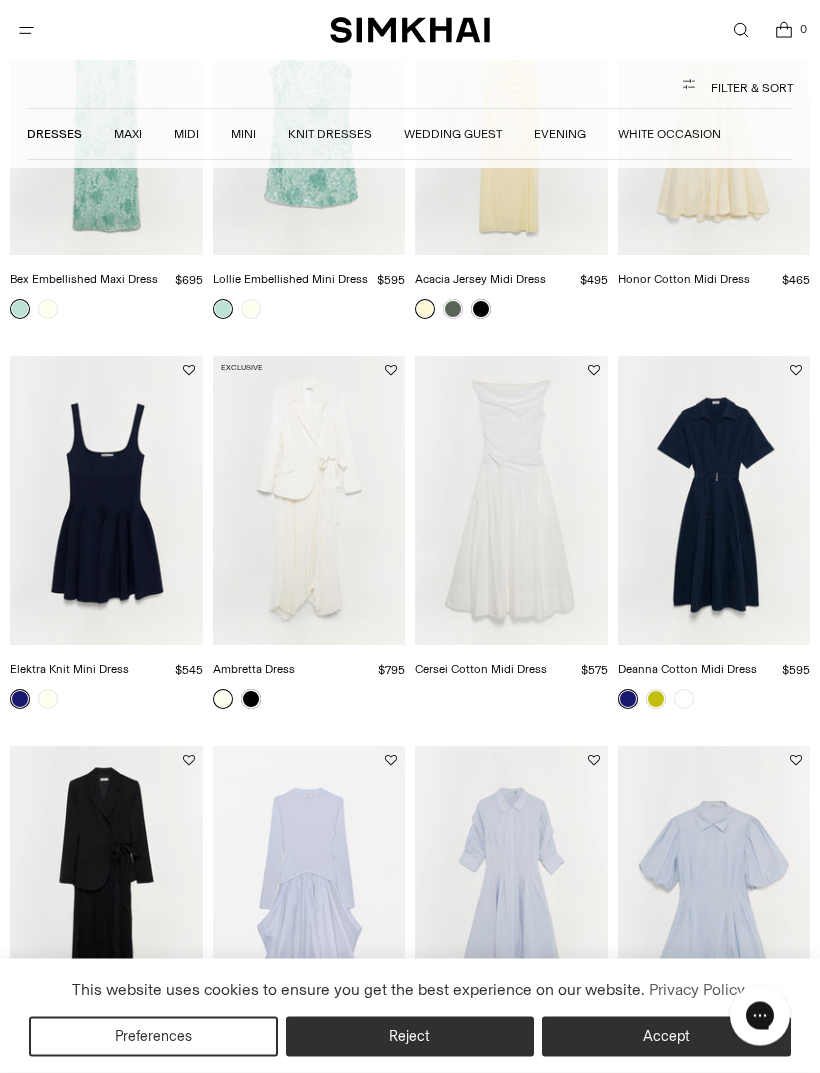 scroll, scrollTop: 301, scrollLeft: 0, axis: vertical 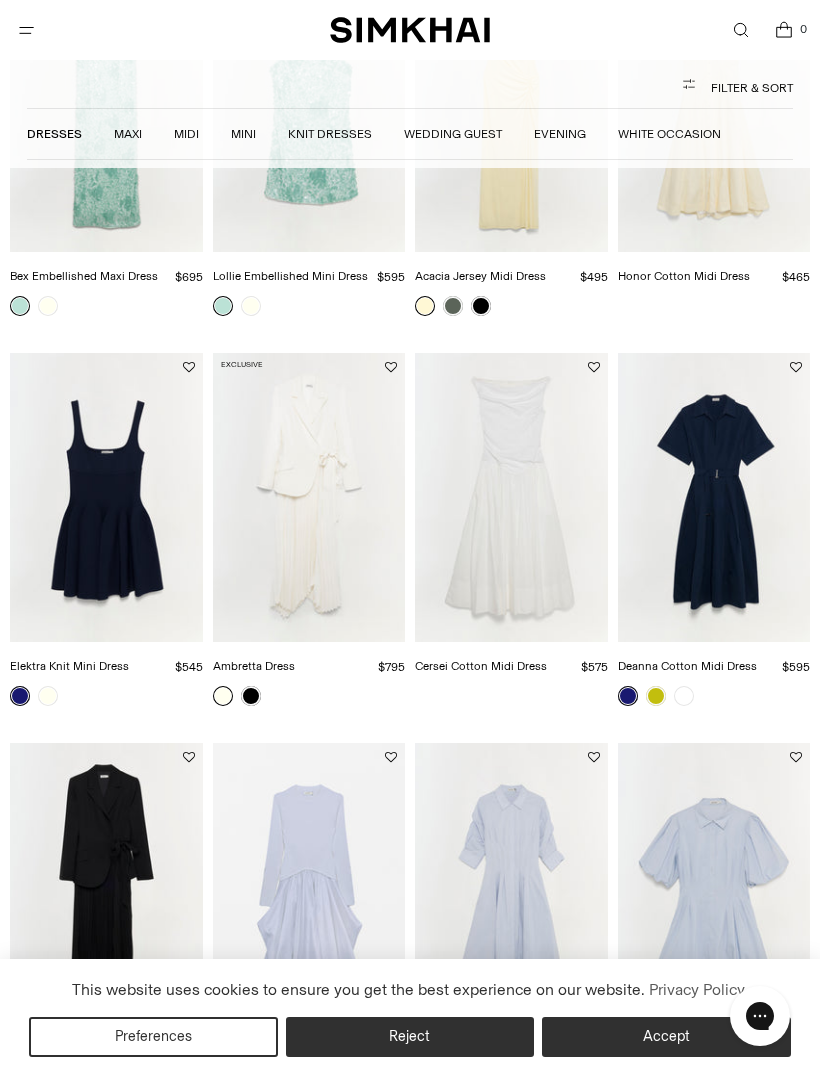 click at bounding box center [309, 497] 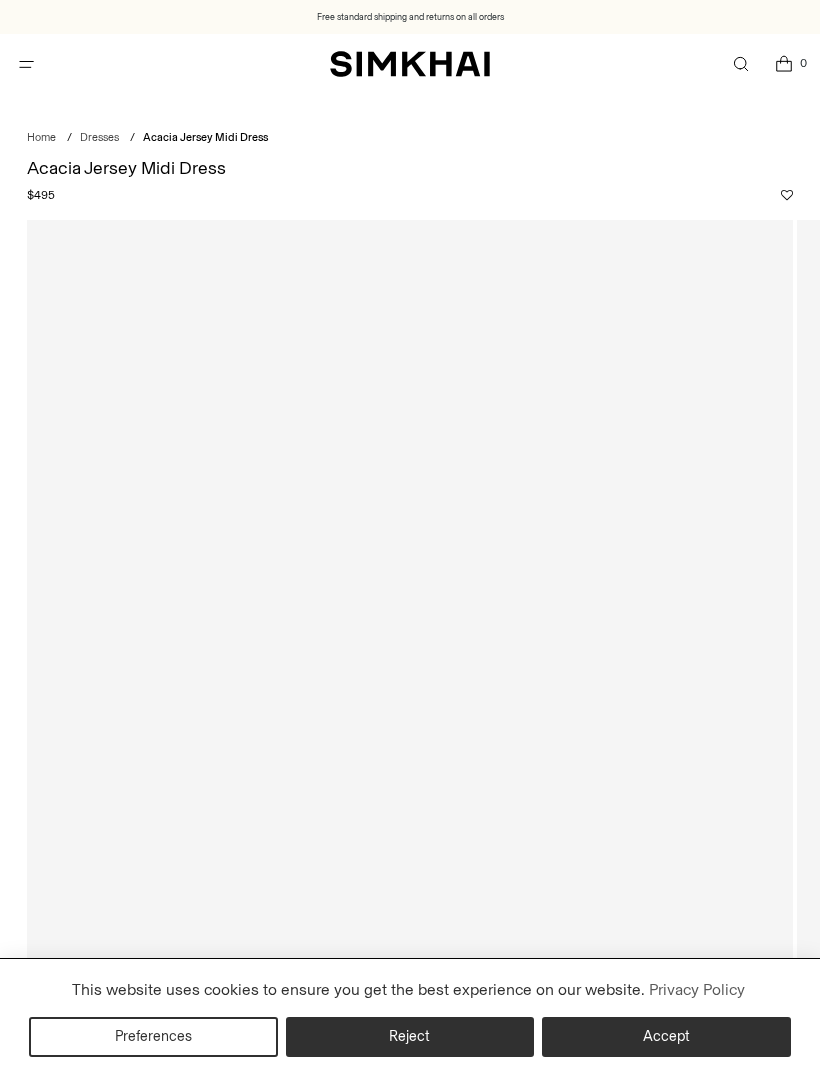 scroll, scrollTop: 0, scrollLeft: 0, axis: both 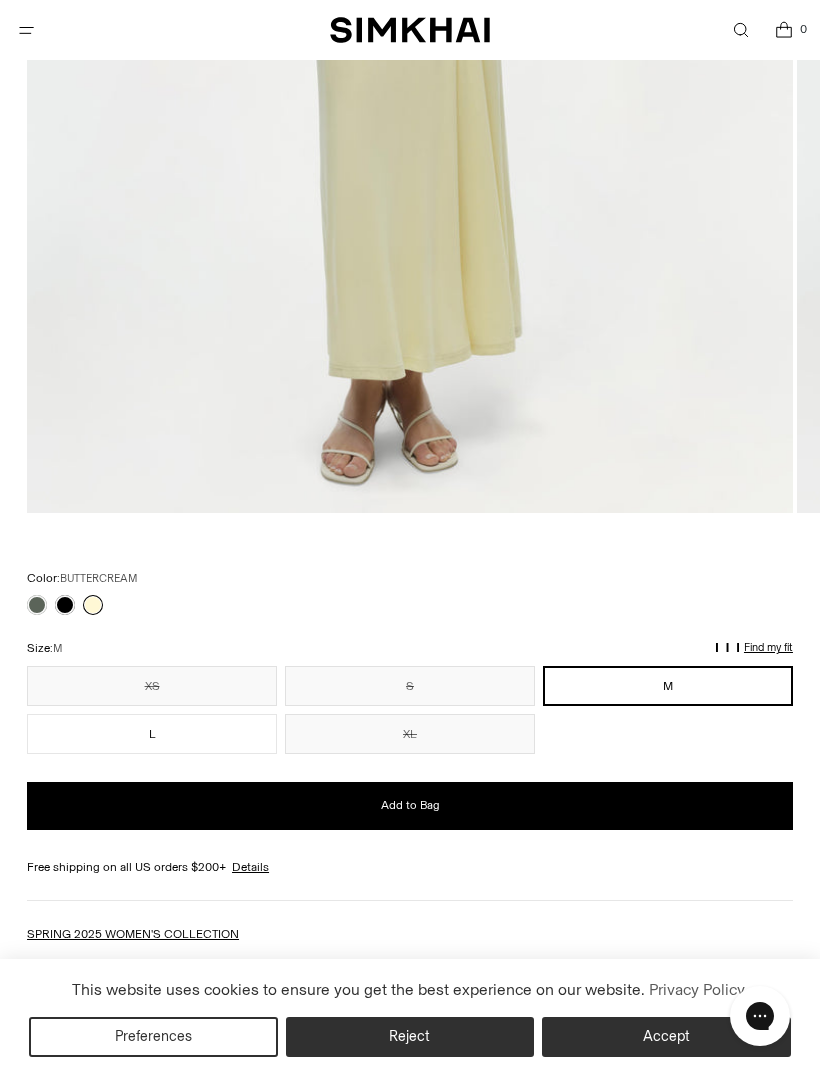 click on "Add to Bag" at bounding box center (410, 806) 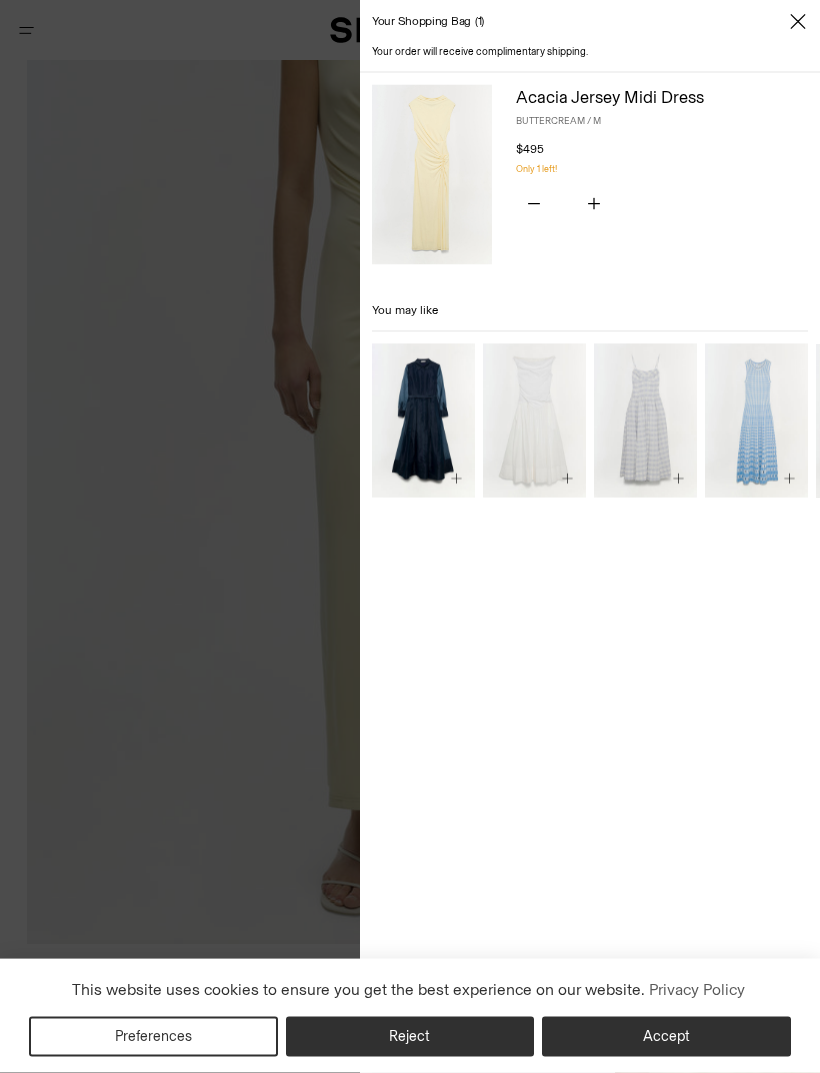 scroll, scrollTop: 425, scrollLeft: 0, axis: vertical 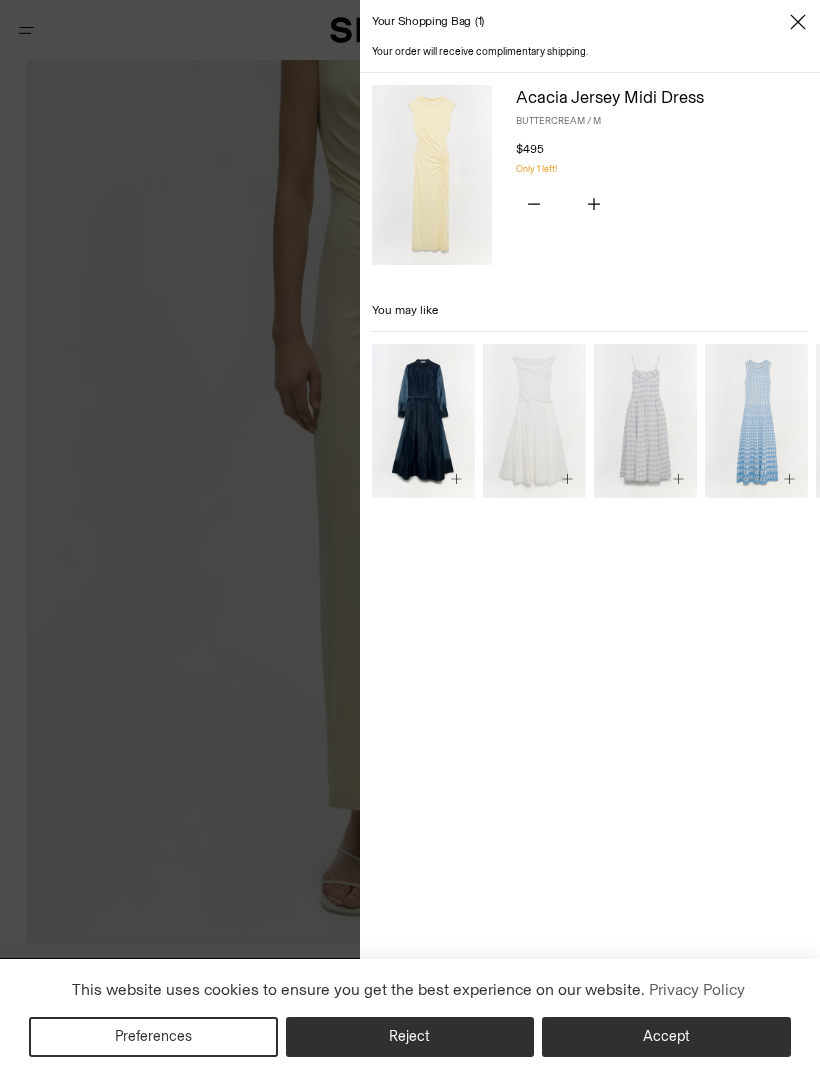click 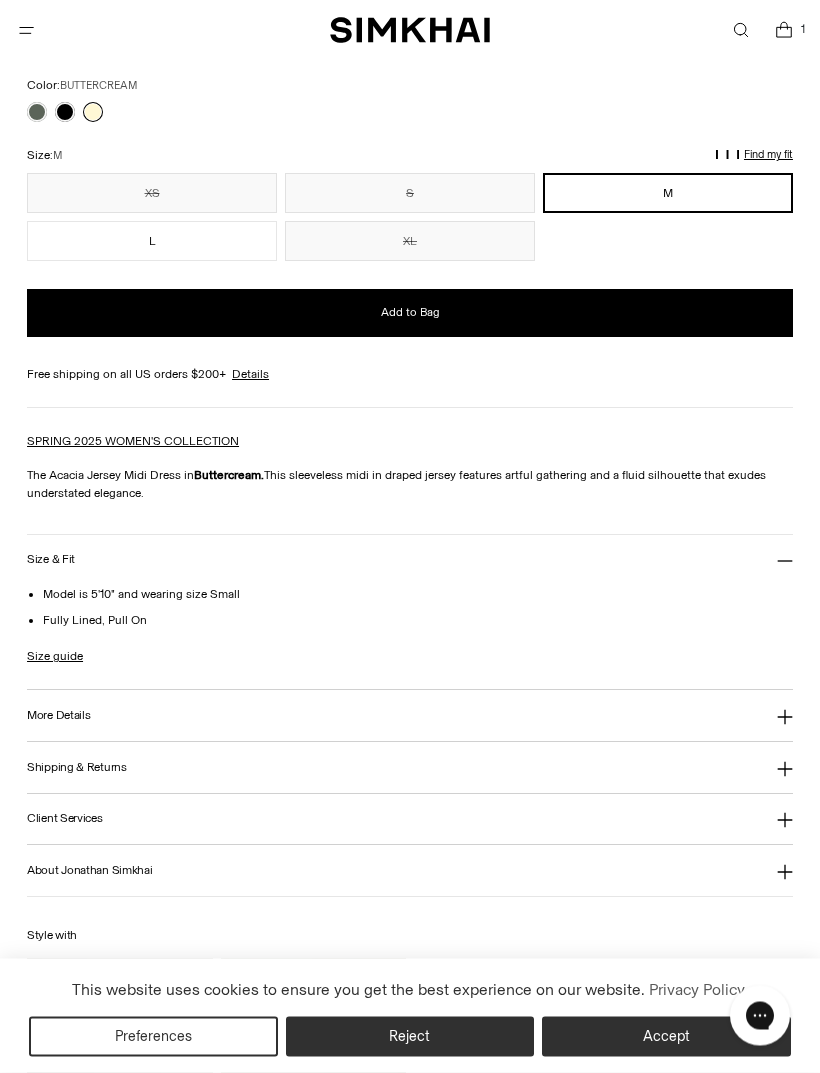 scroll, scrollTop: 1350, scrollLeft: 0, axis: vertical 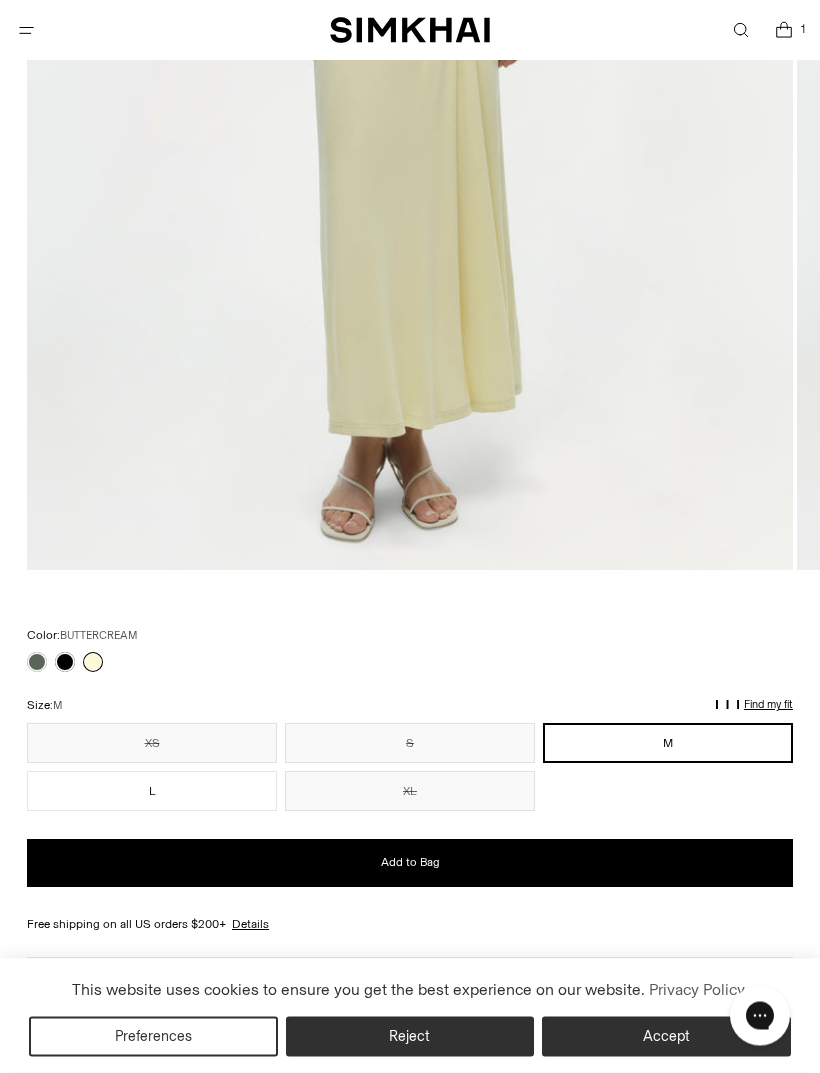 click on "L" at bounding box center (152, 792) 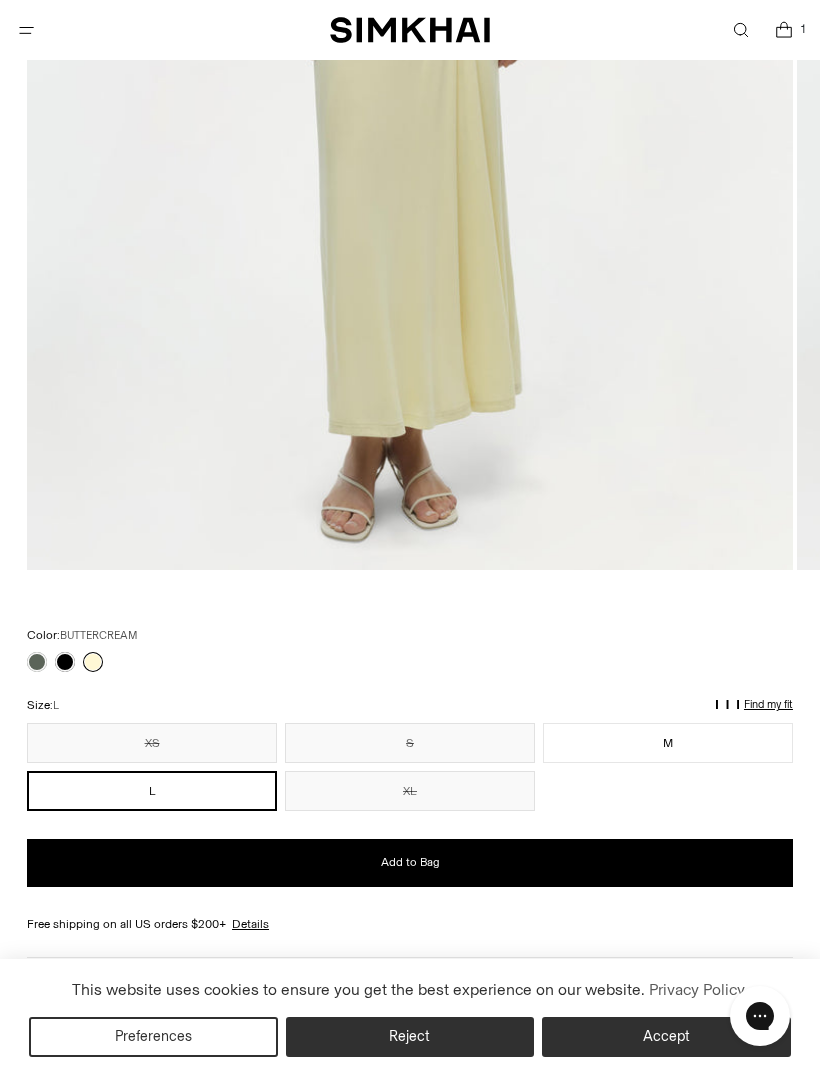 click on "Add to Bag" at bounding box center [410, 863] 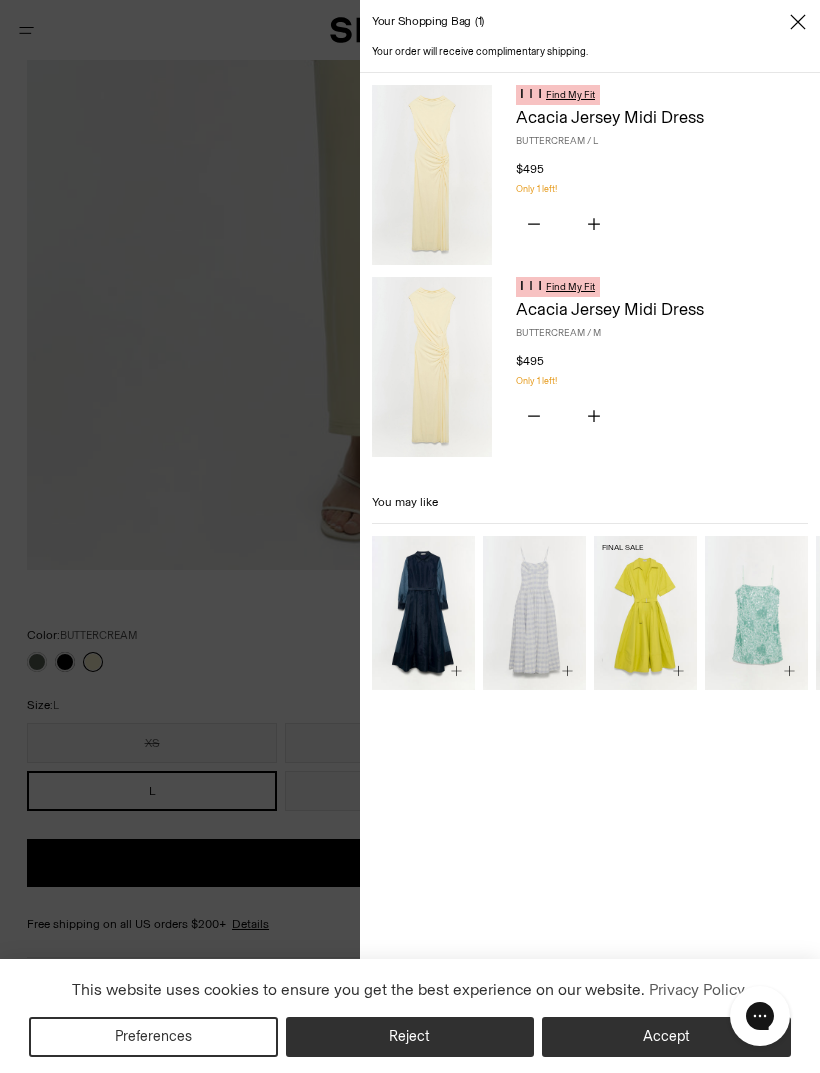 click 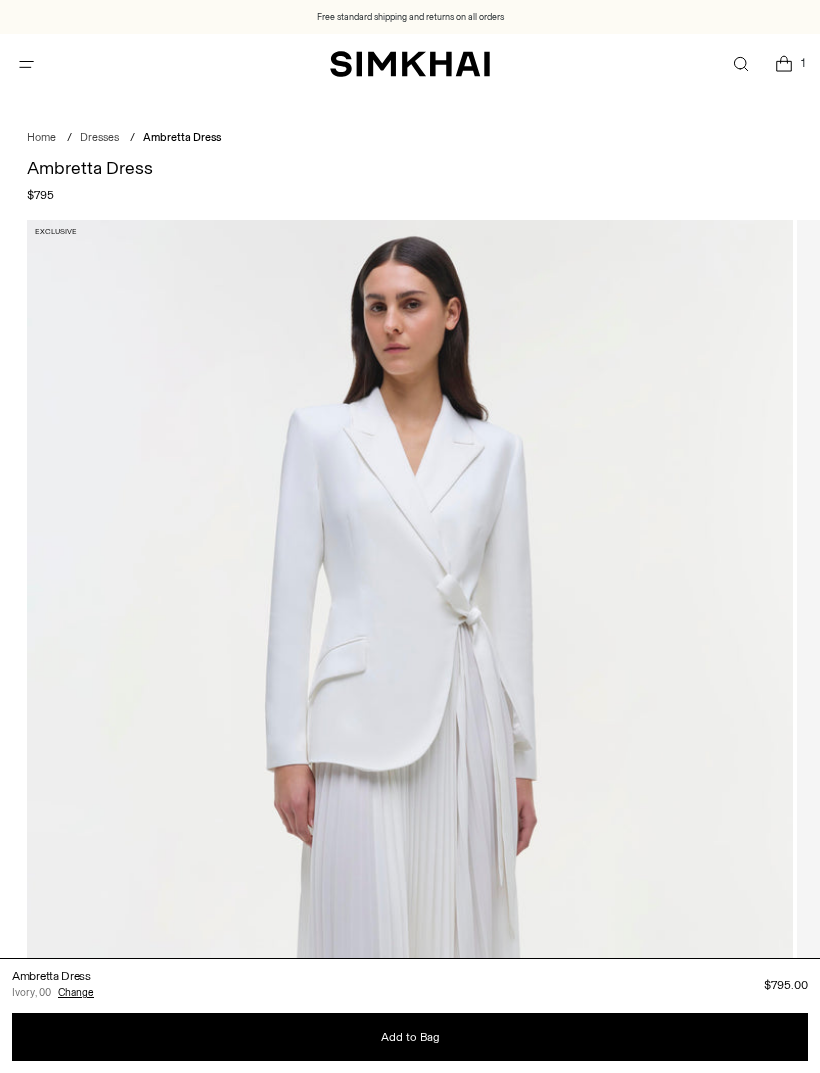 scroll, scrollTop: 0, scrollLeft: 0, axis: both 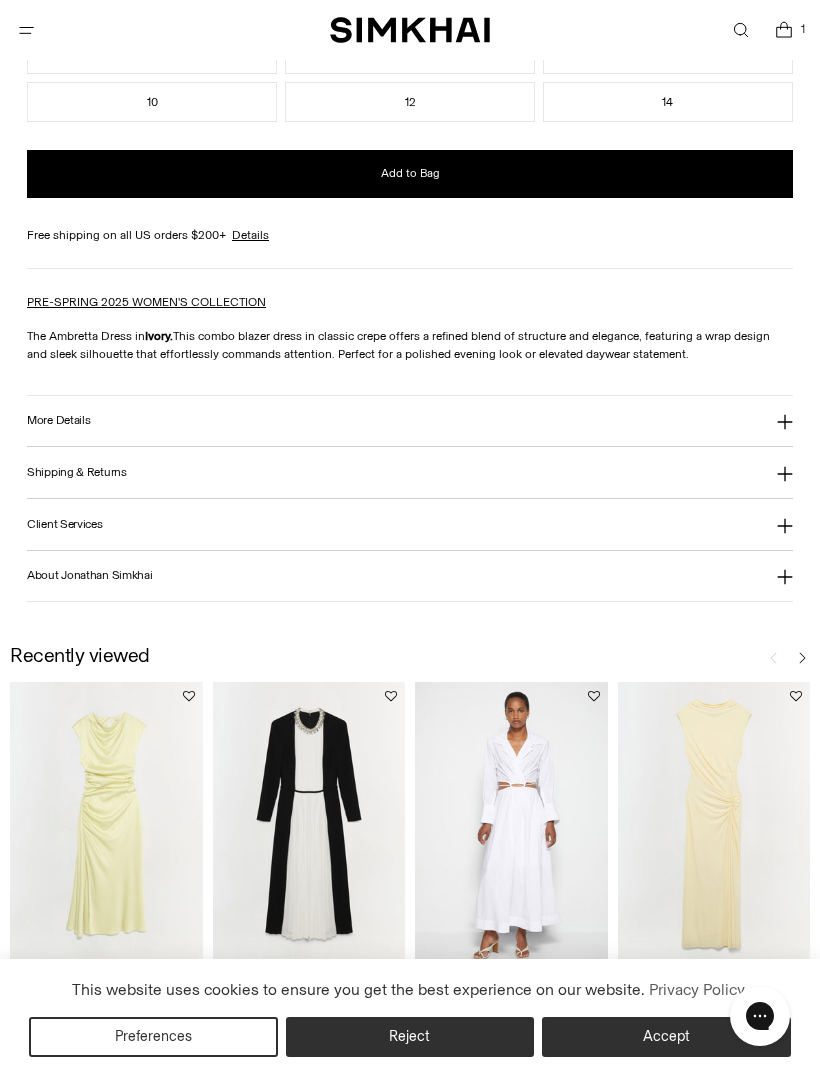 click at bounding box center [106, 826] 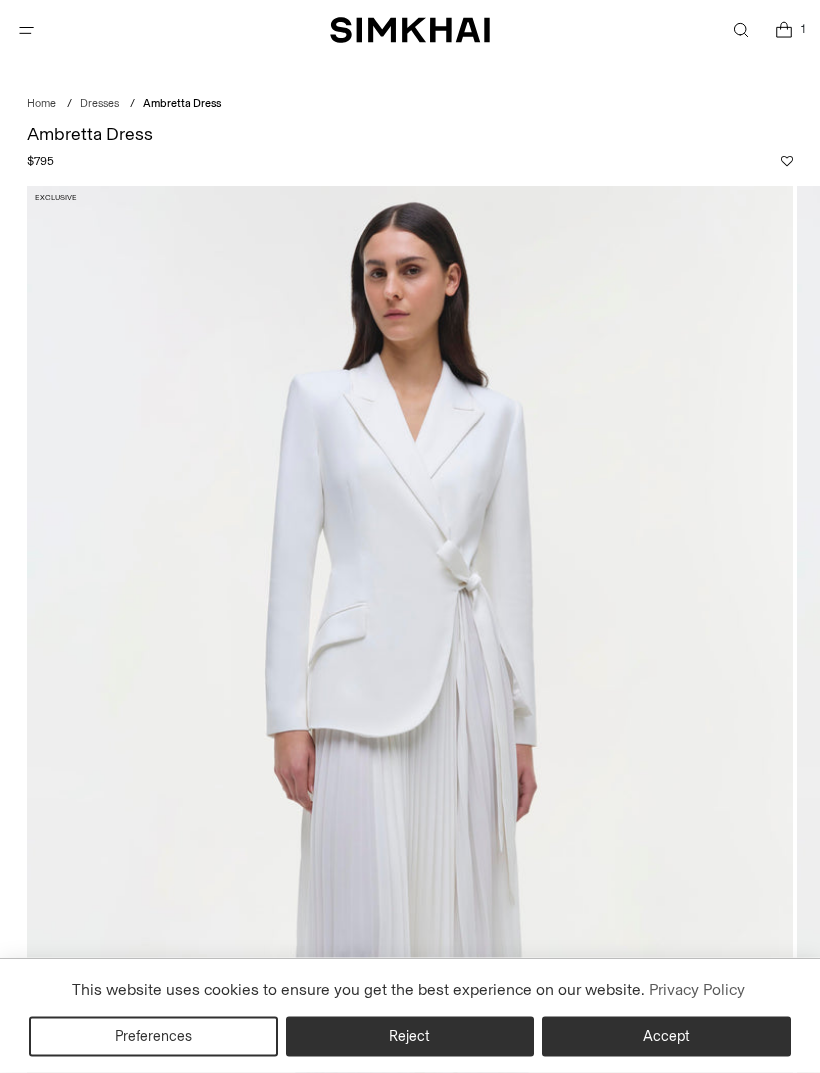 scroll, scrollTop: 0, scrollLeft: 0, axis: both 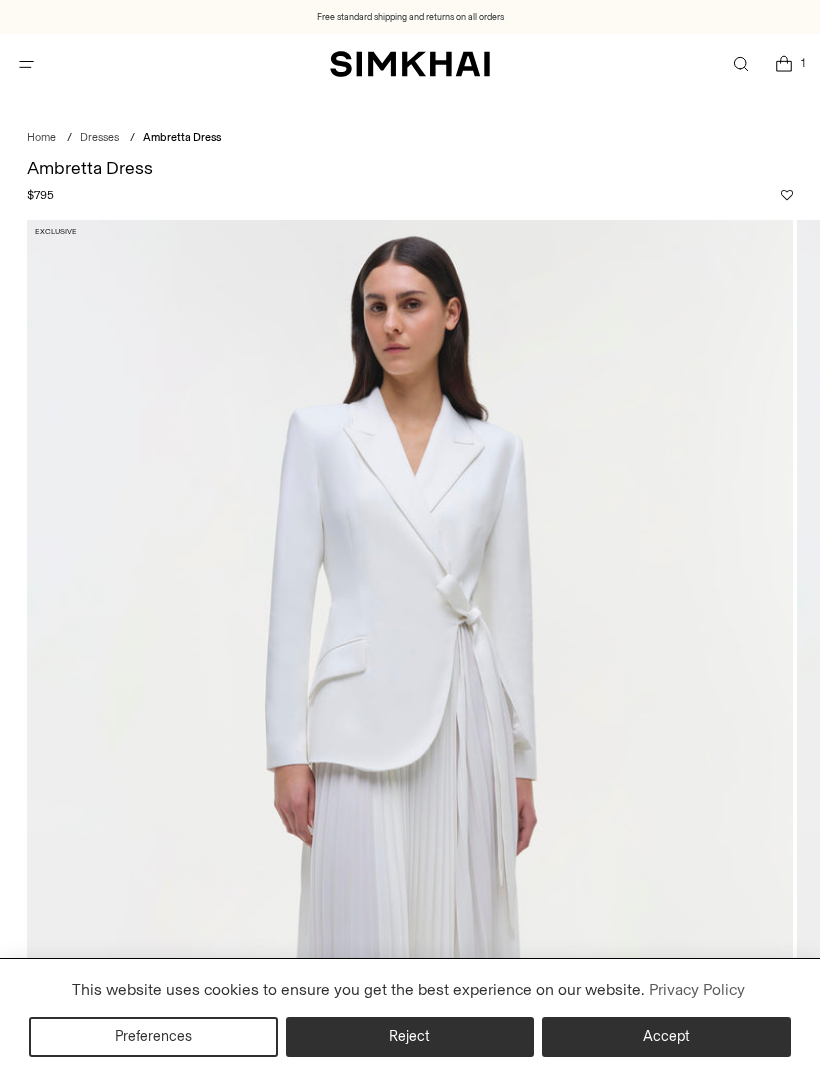 click on "Accept" at bounding box center [666, 1037] 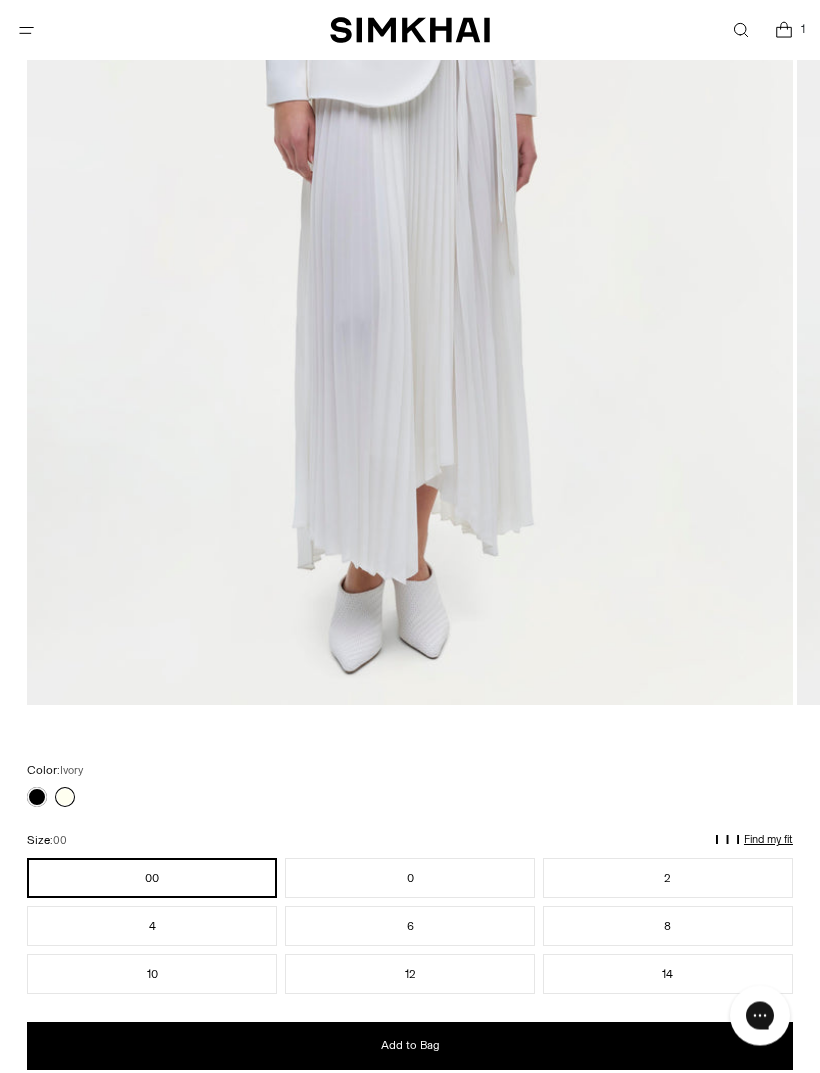 scroll, scrollTop: 664, scrollLeft: 0, axis: vertical 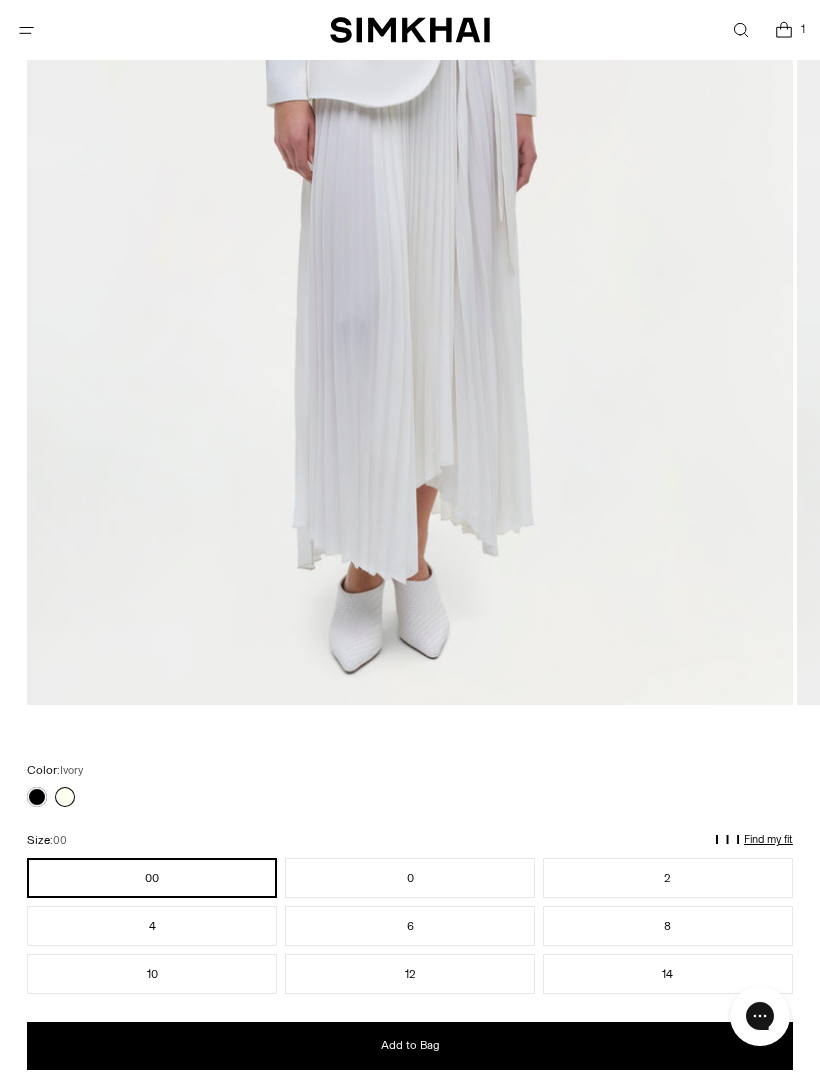 click on "10" at bounding box center (152, 974) 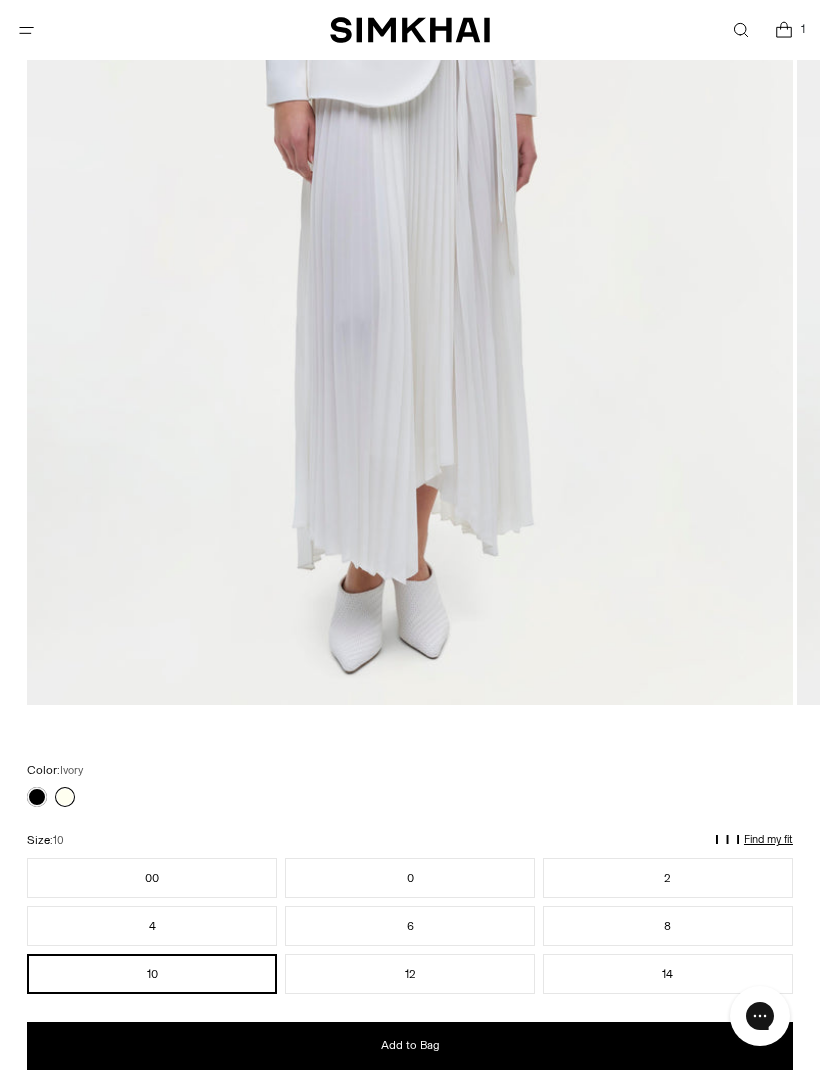 click on "Add to Bag" at bounding box center [410, 1046] 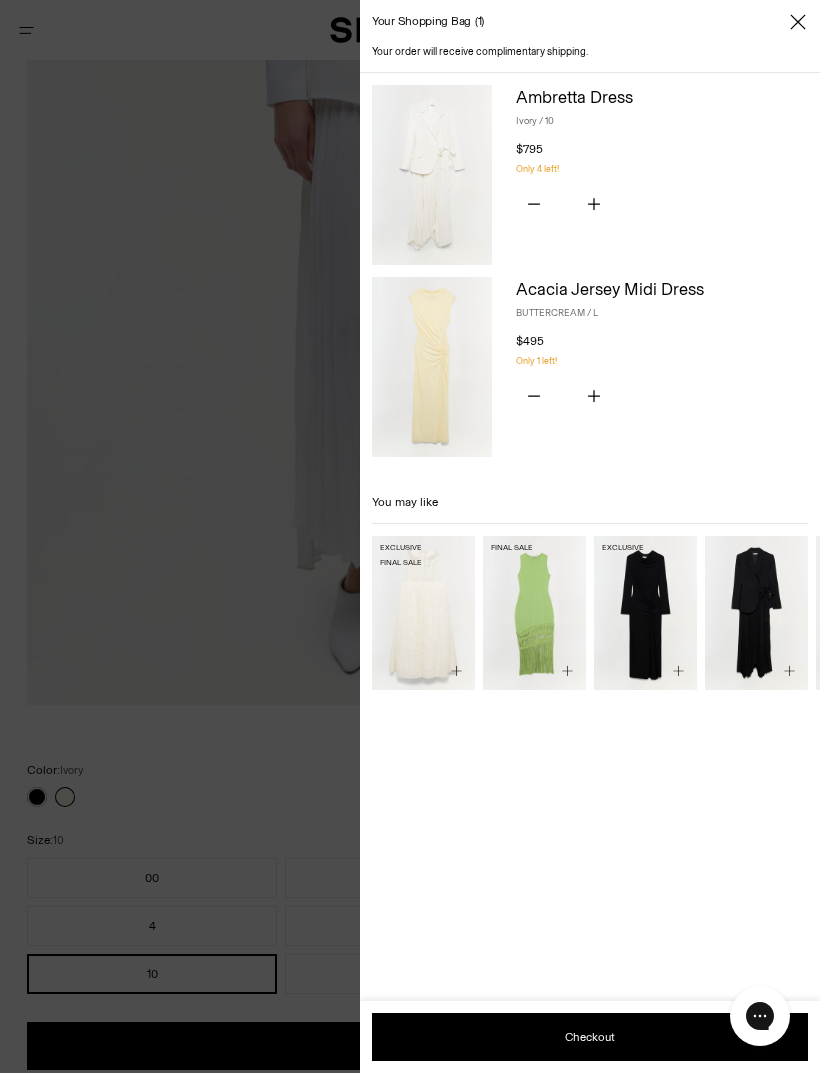 click at bounding box center [534, 613] 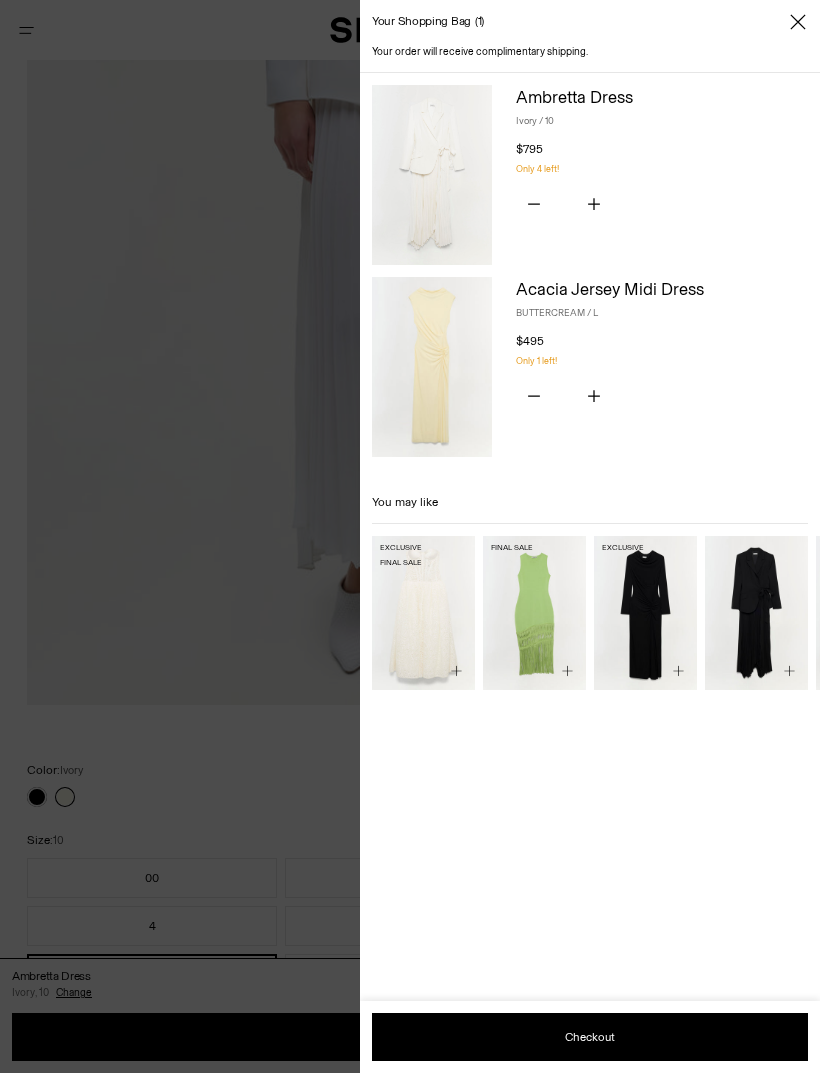 scroll, scrollTop: 728, scrollLeft: 0, axis: vertical 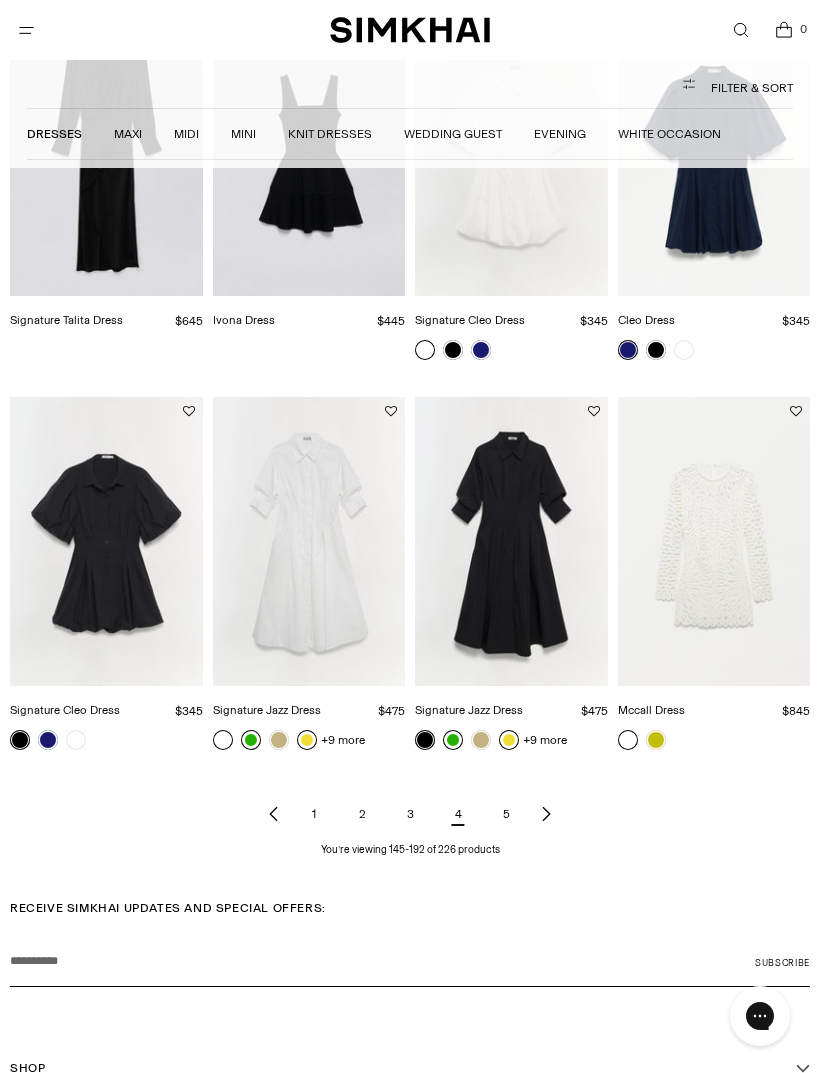 click on "5" at bounding box center [506, 814] 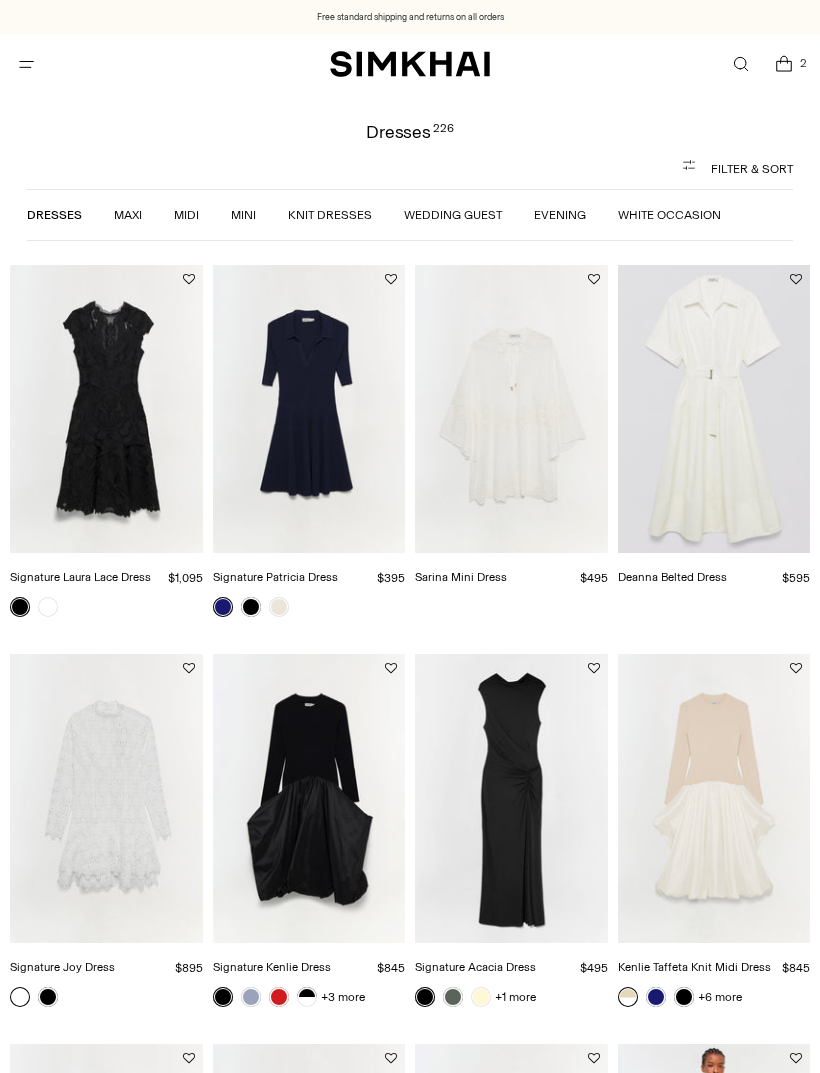 scroll, scrollTop: 0, scrollLeft: 0, axis: both 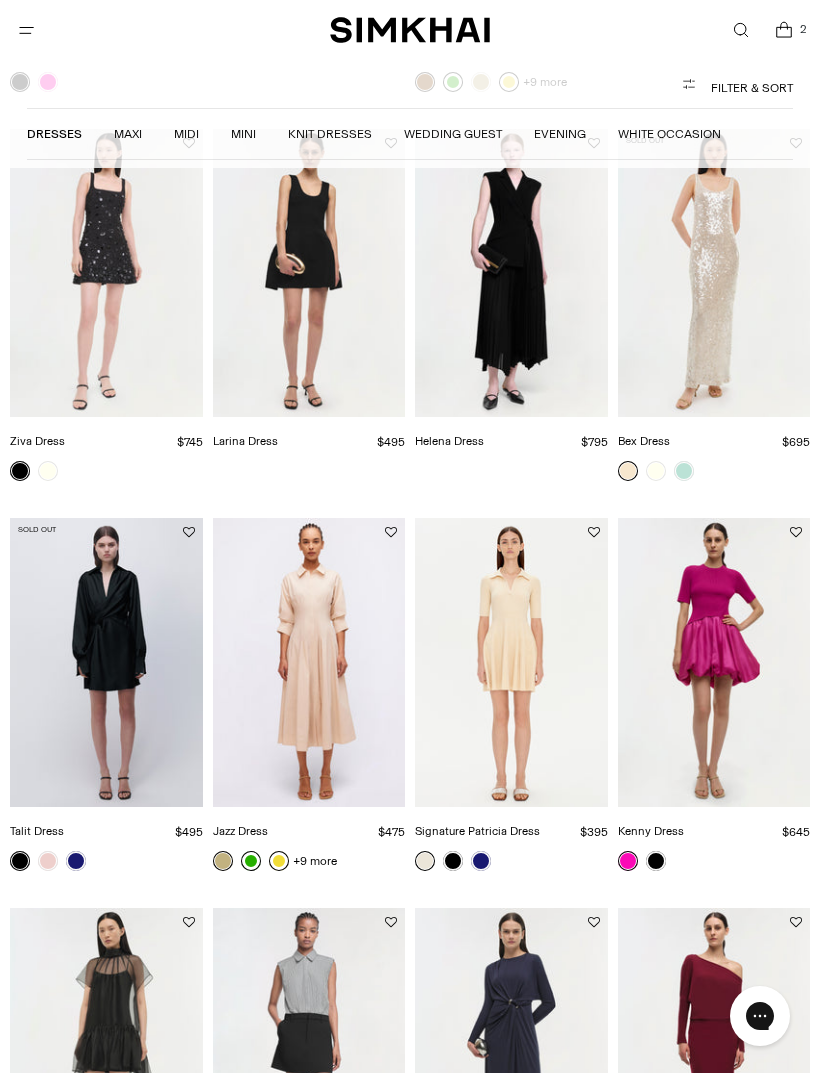 click at bounding box center [309, 662] 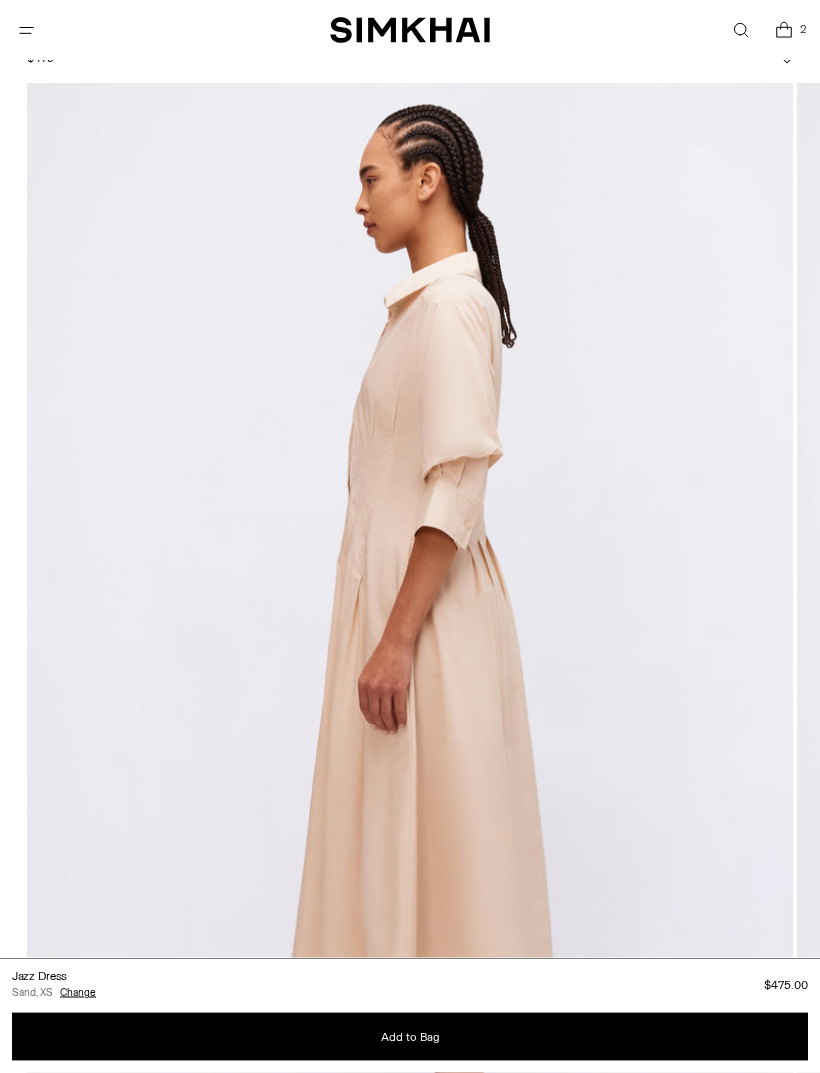 scroll, scrollTop: 0, scrollLeft: 0, axis: both 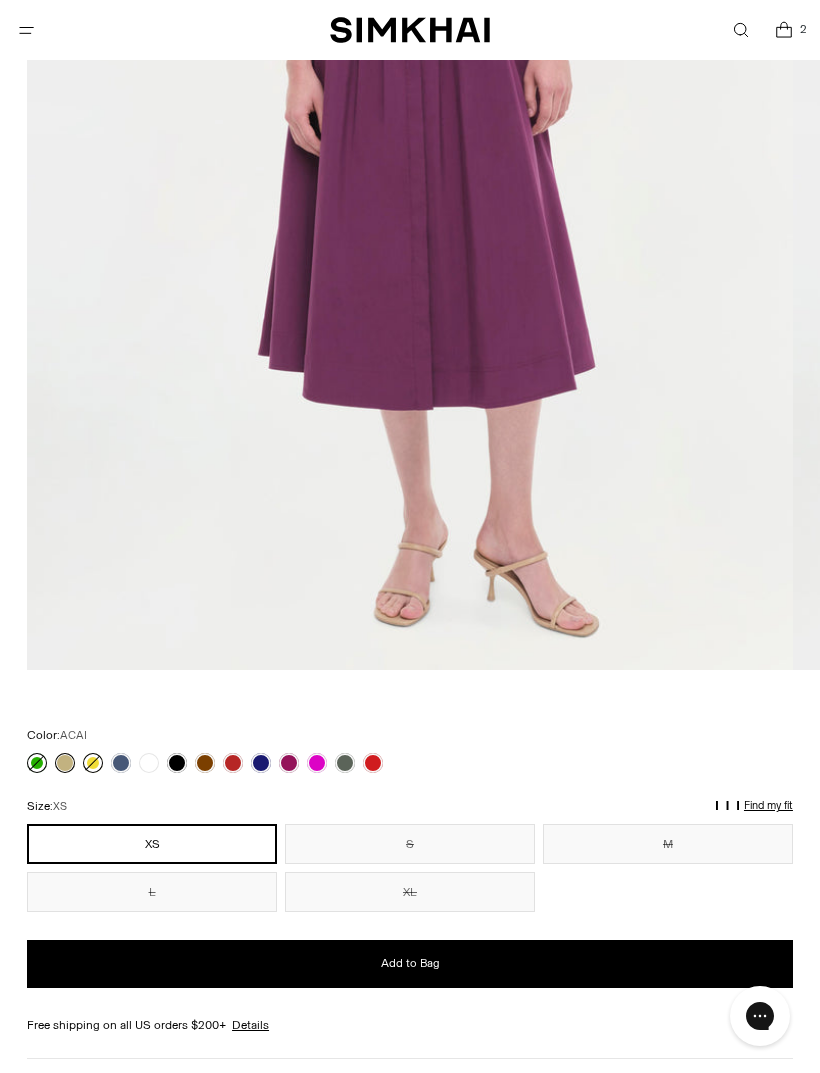click at bounding box center (289, 763) 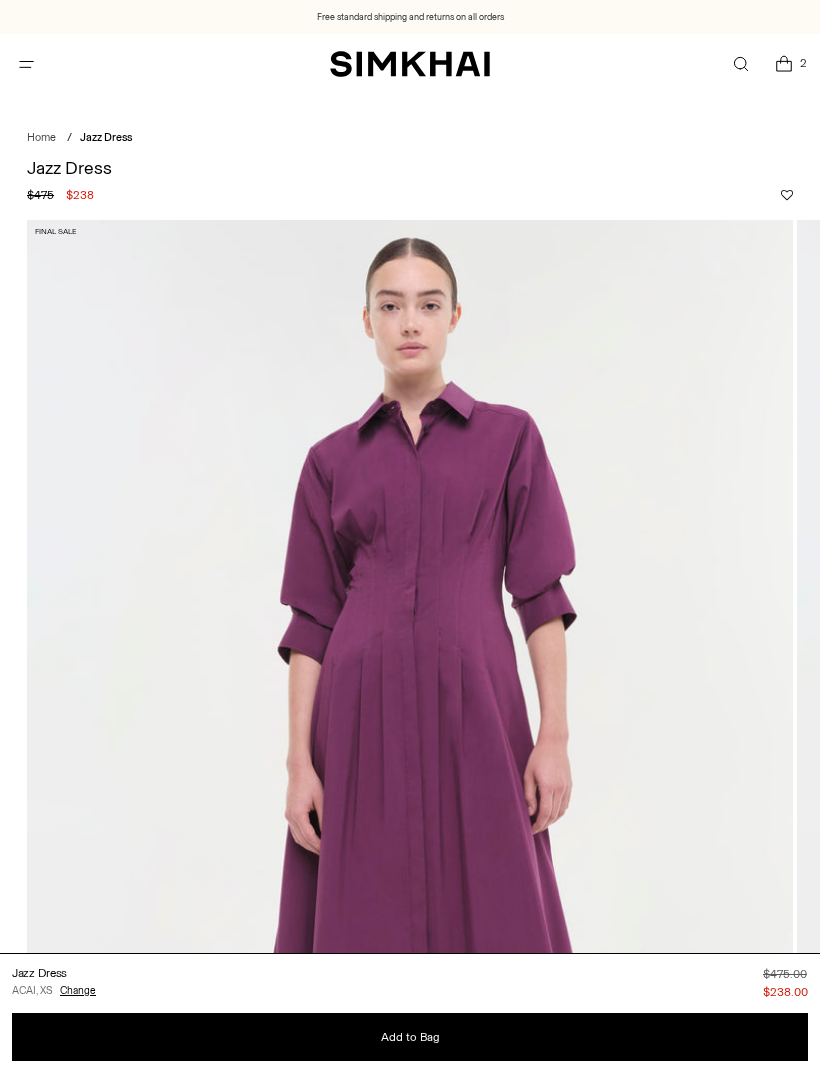 scroll, scrollTop: 44, scrollLeft: 0, axis: vertical 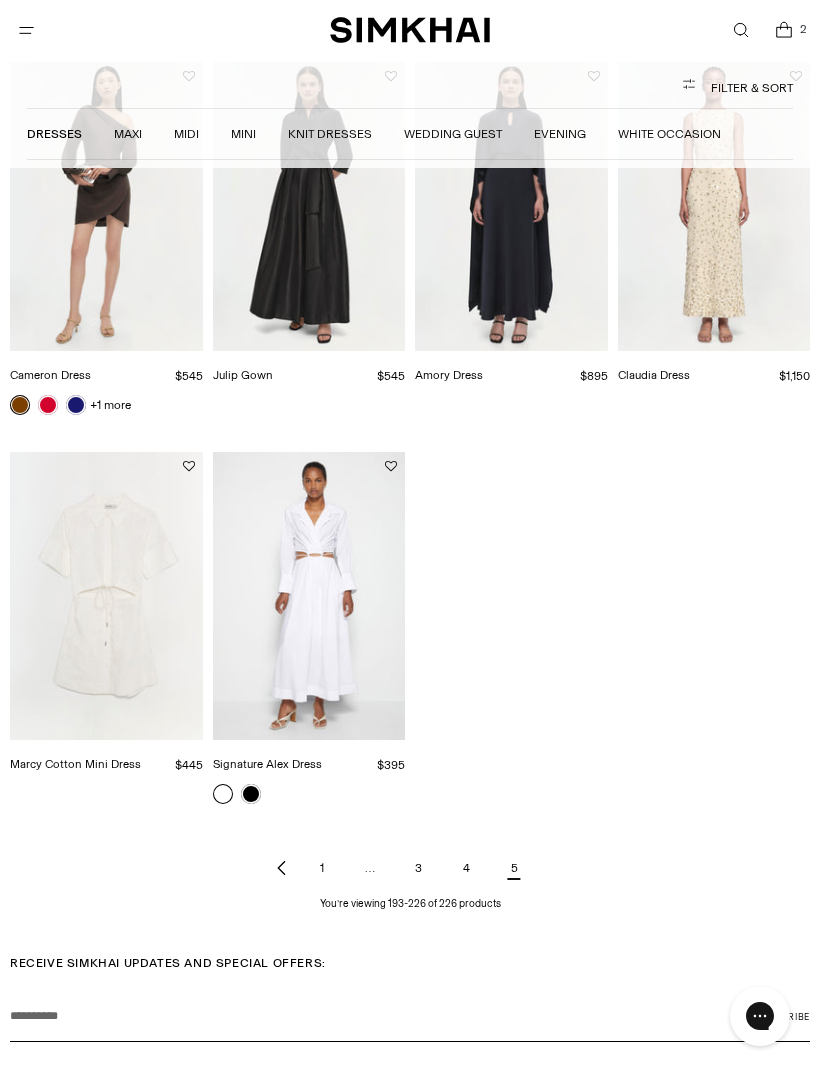 click on "5" at bounding box center (514, 868) 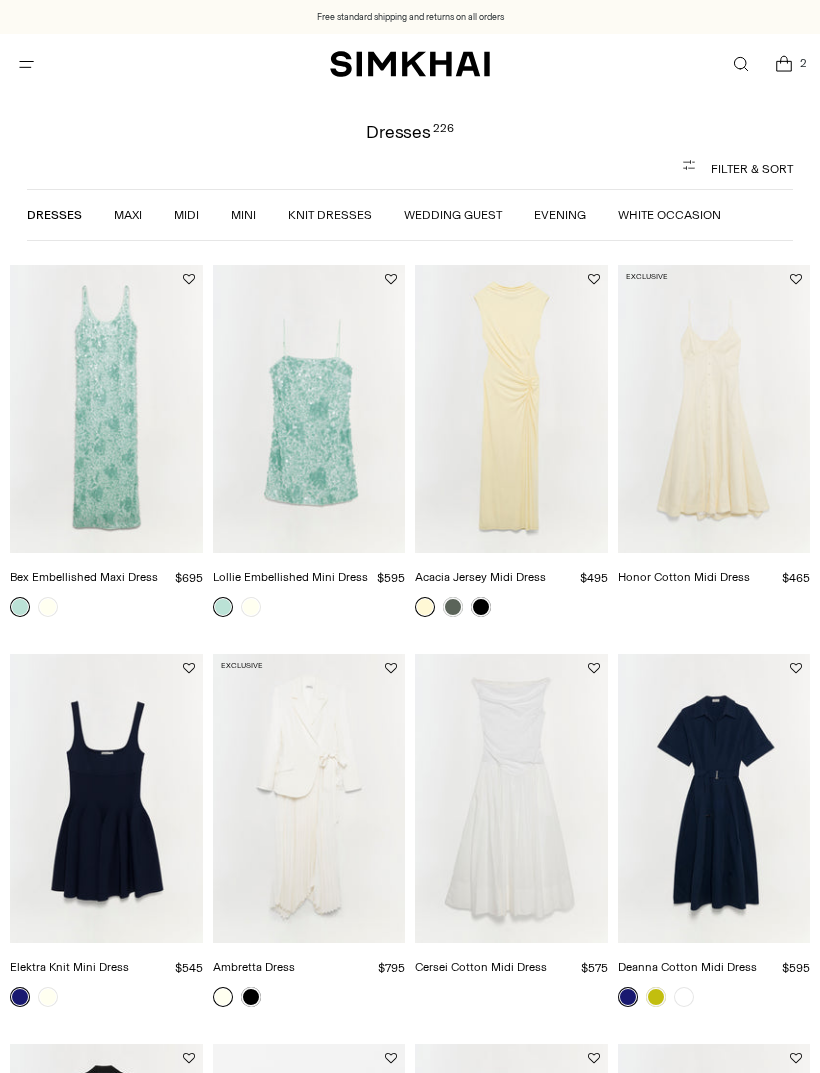 scroll, scrollTop: 295, scrollLeft: 0, axis: vertical 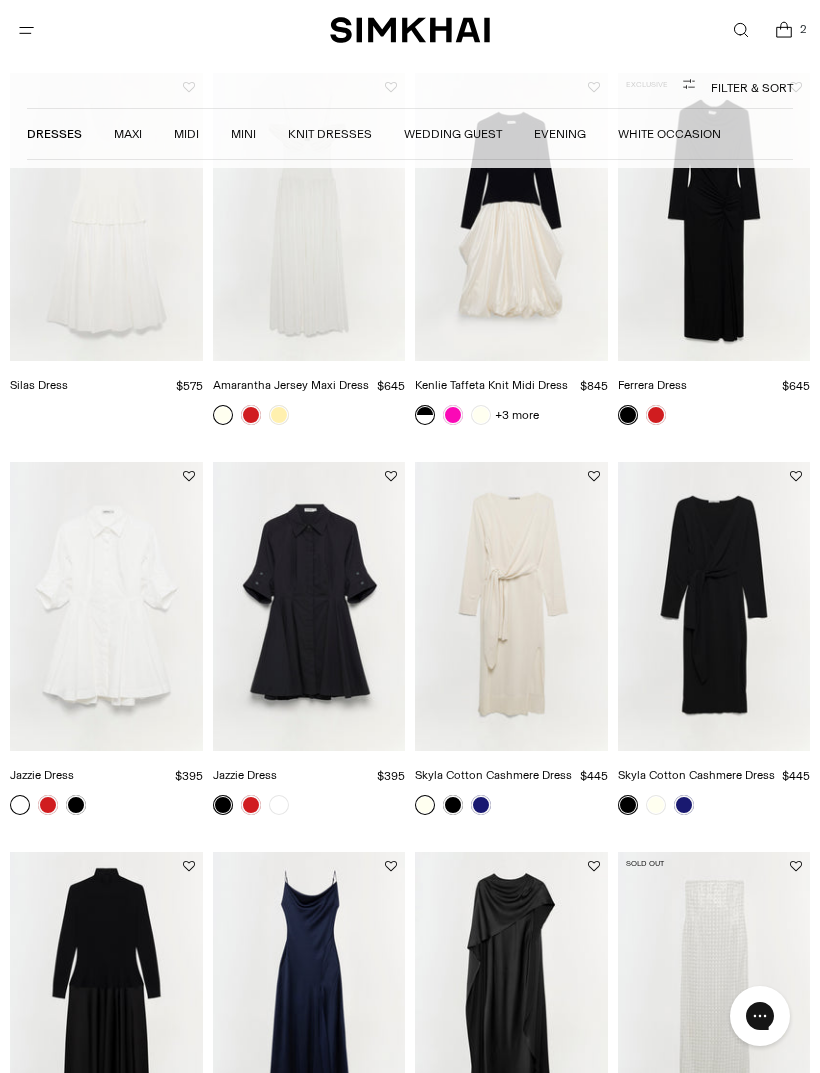 click at bounding box center (511, 606) 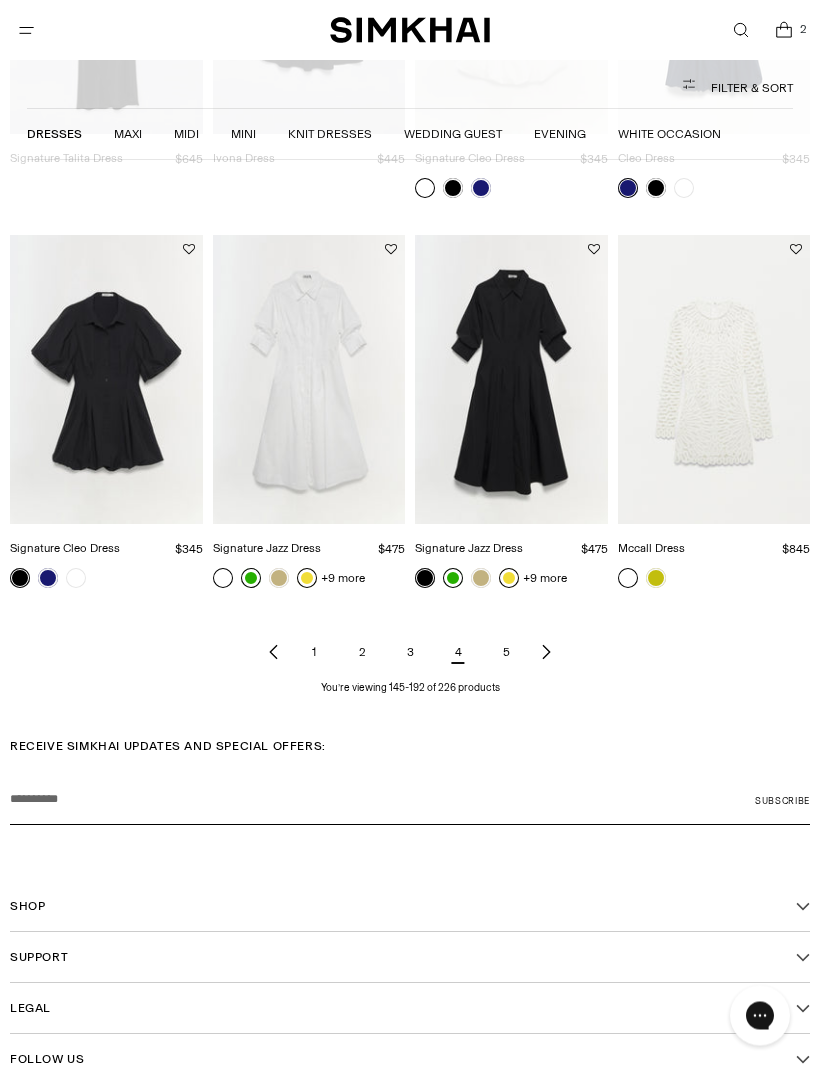 scroll, scrollTop: 4318, scrollLeft: 0, axis: vertical 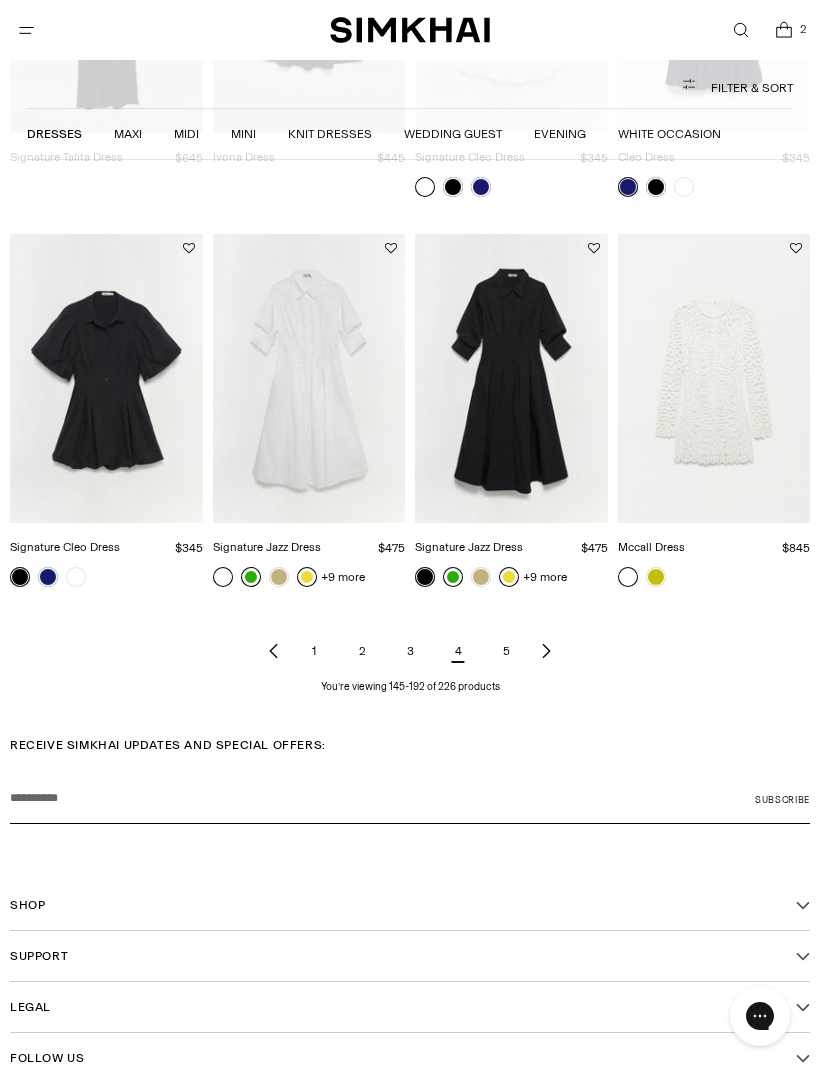 click on "3" at bounding box center [410, 651] 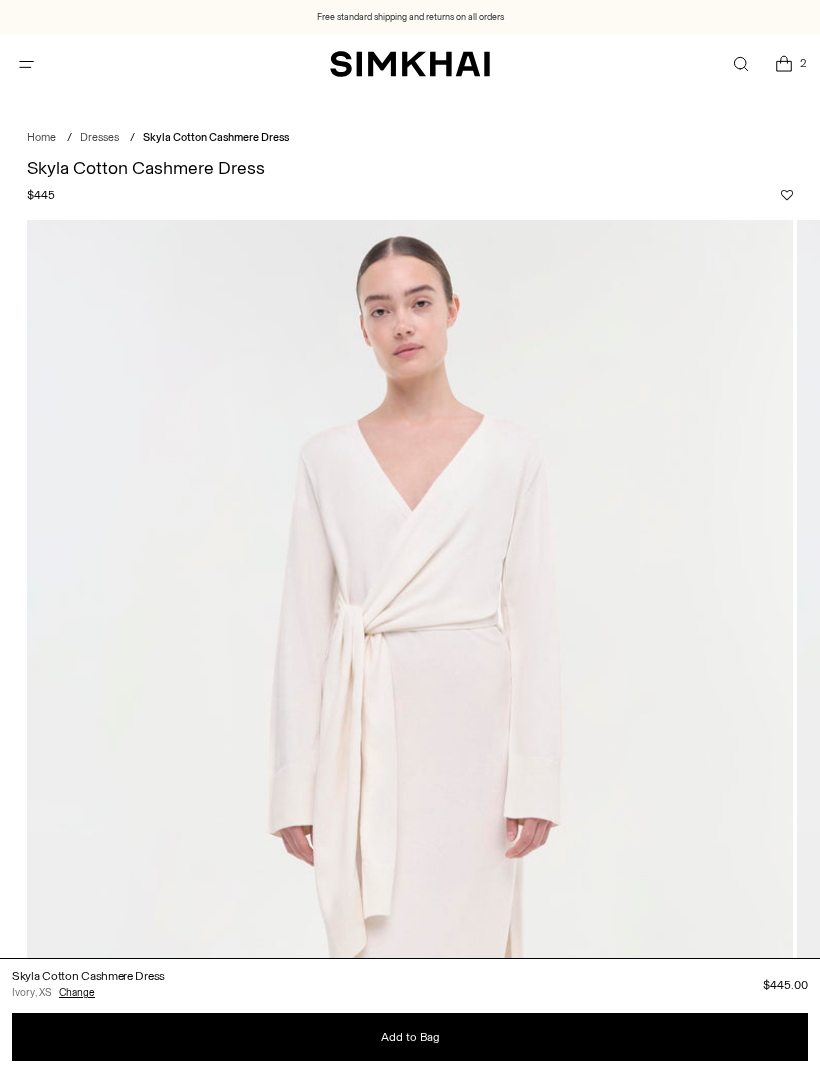 scroll, scrollTop: 0, scrollLeft: 0, axis: both 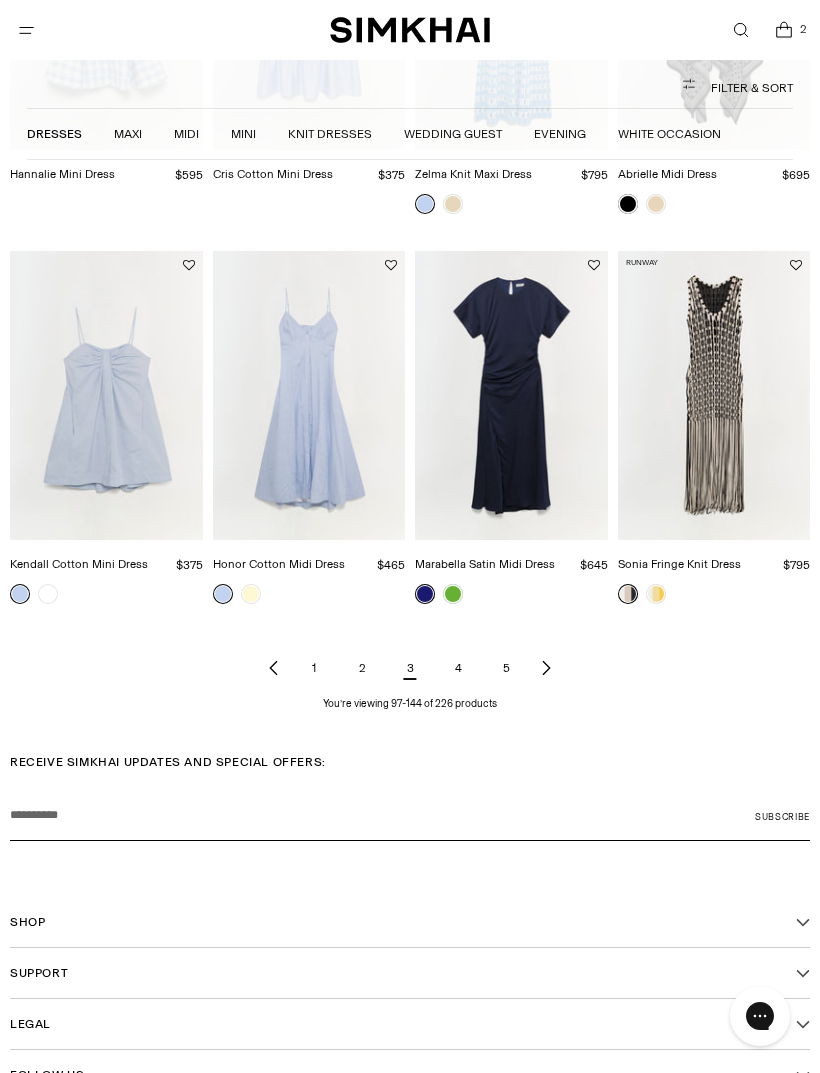 click on "2" at bounding box center (362, 668) 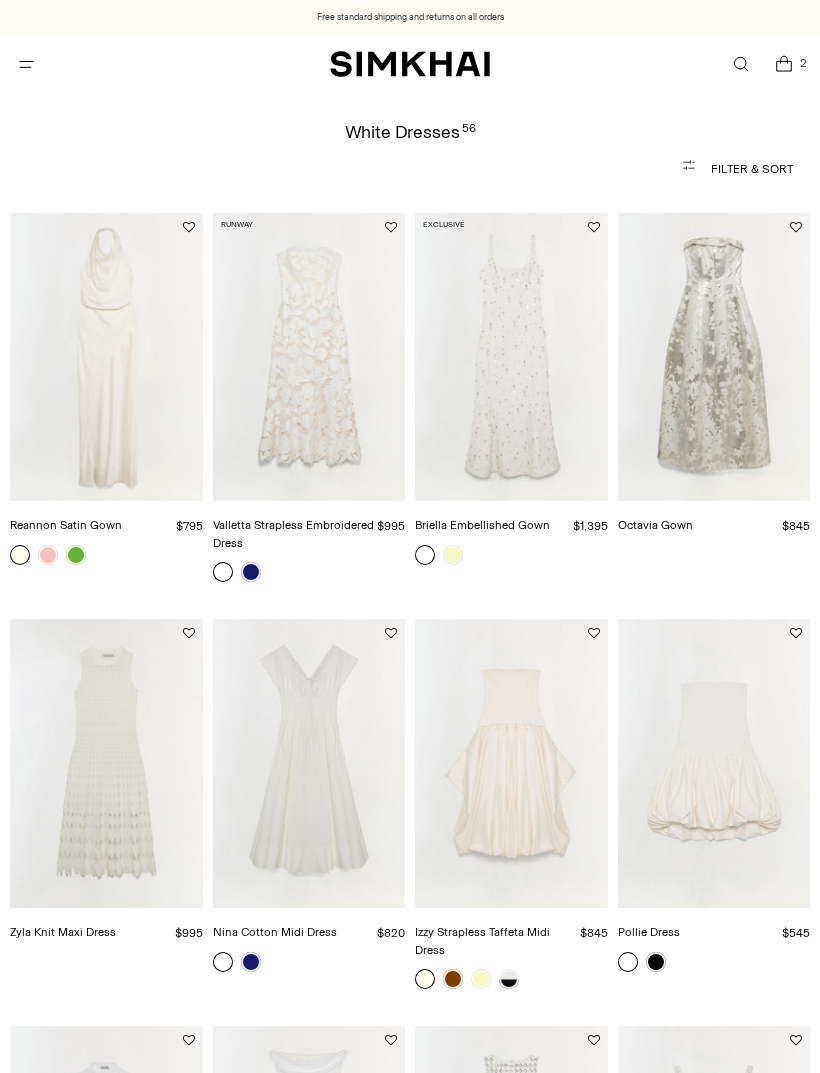 scroll, scrollTop: 0, scrollLeft: 0, axis: both 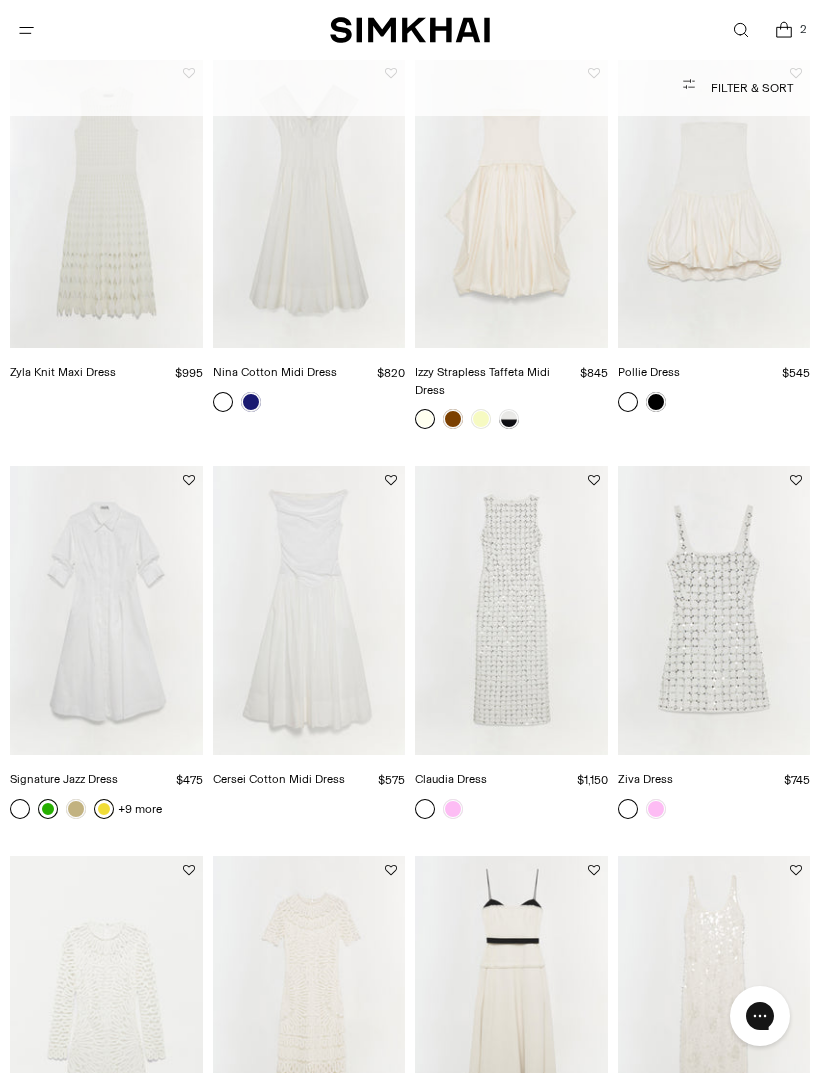 click on "Reannon Satin Gown
$795
Unit price
/ per
Runway
Valletta Strapless Embroidered Dress $995
Unit price
/" at bounding box center [410, 1990] 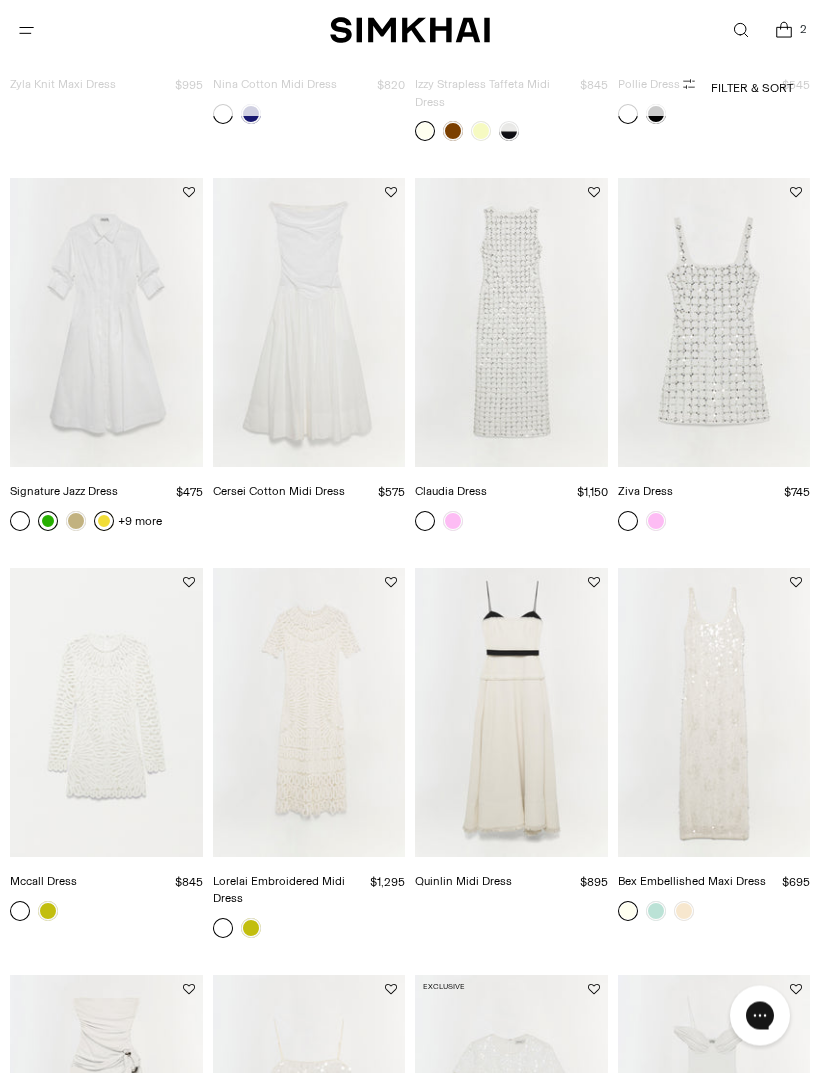 scroll, scrollTop: 848, scrollLeft: 0, axis: vertical 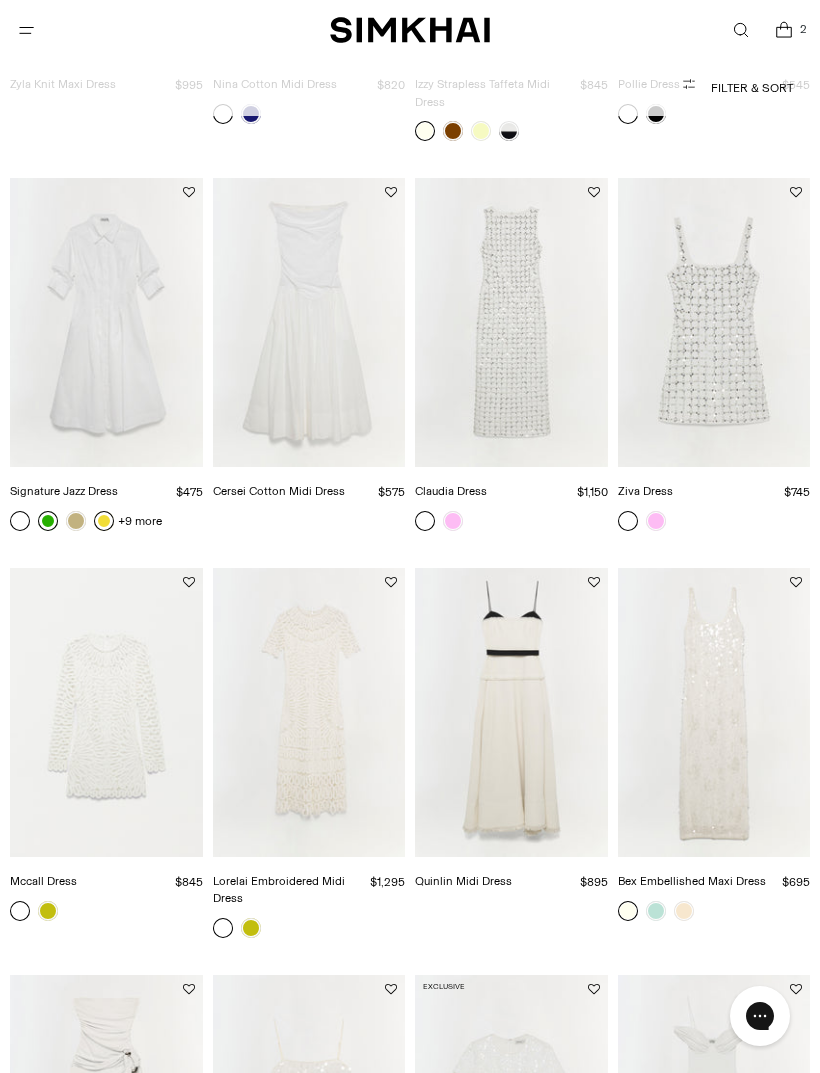 click at bounding box center [106, 322] 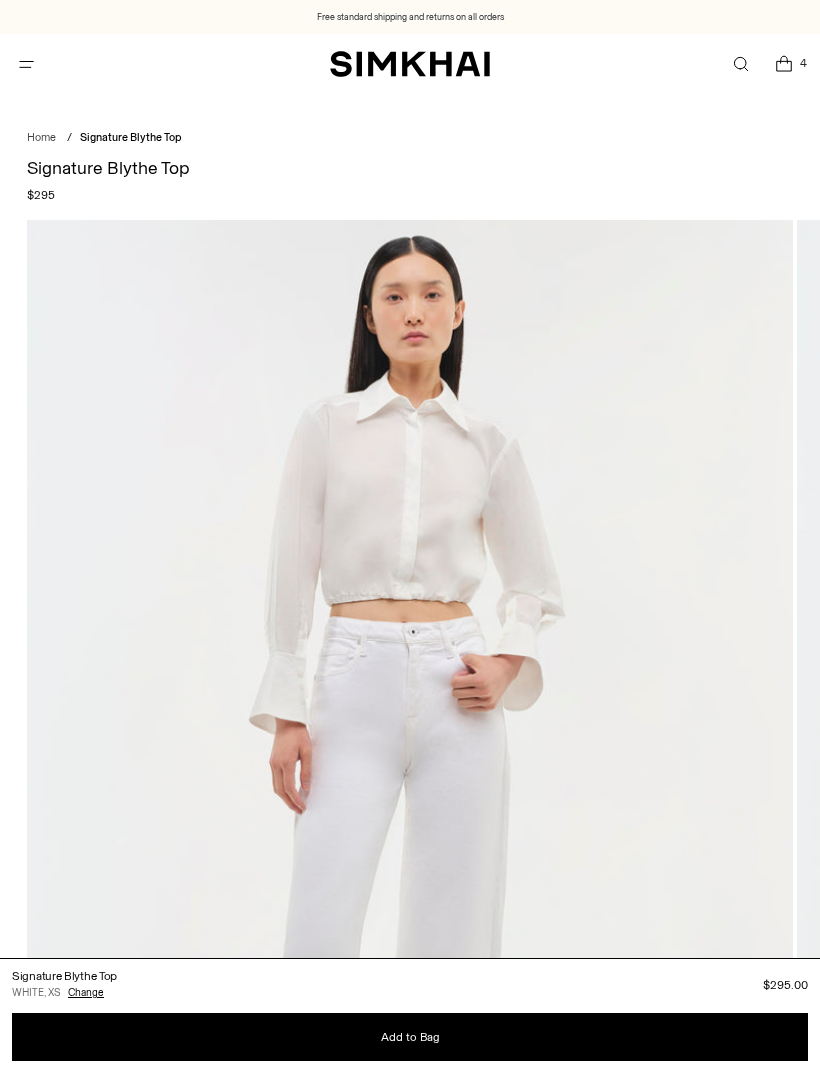 scroll, scrollTop: 0, scrollLeft: 0, axis: both 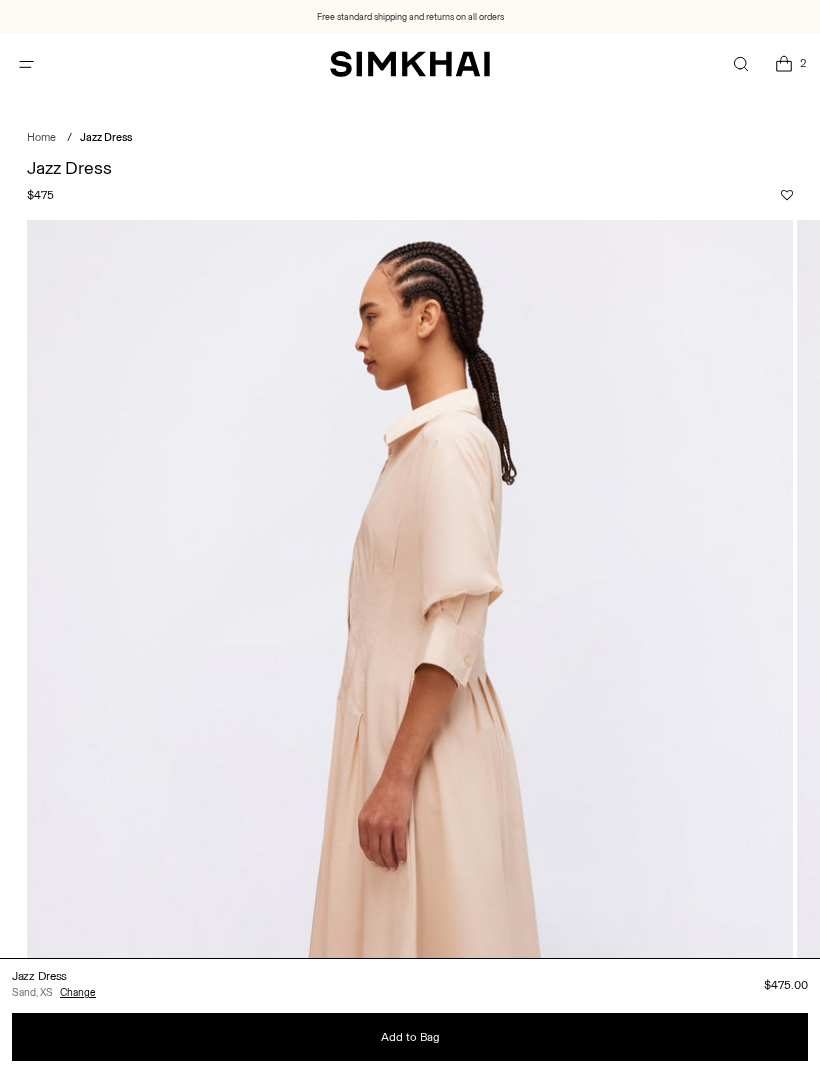 click at bounding box center (410, 794) 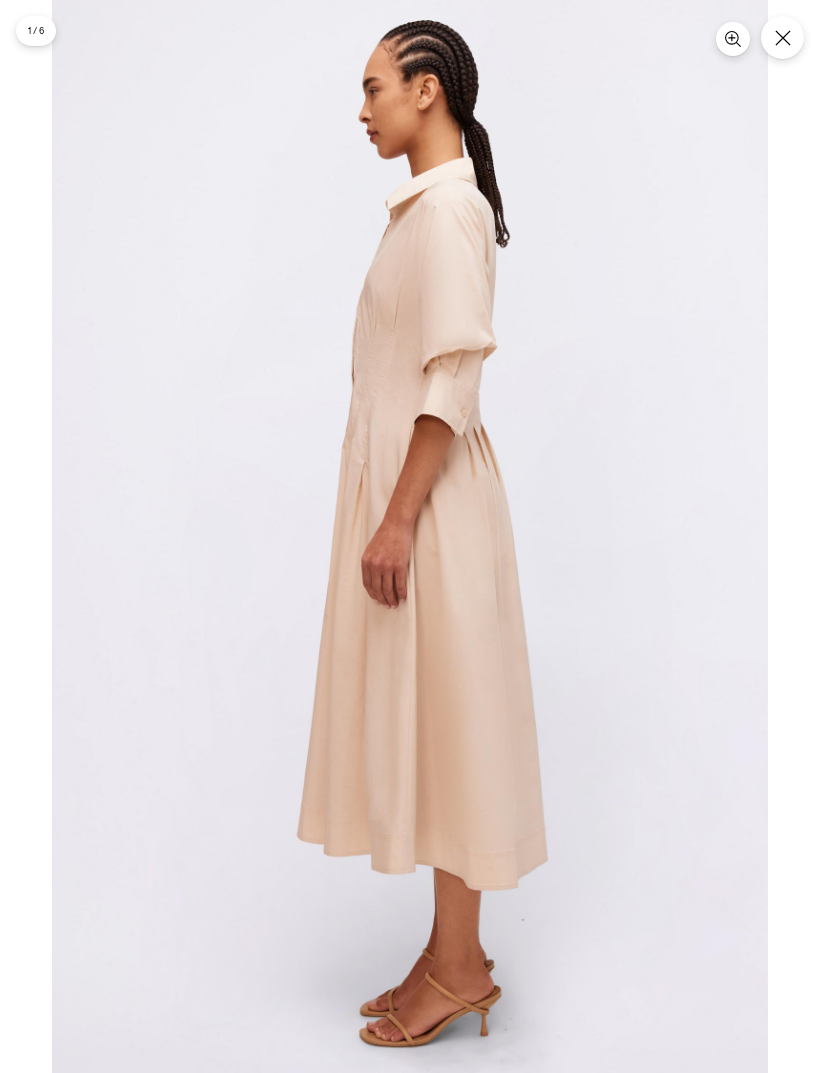 click at bounding box center (410, 537) 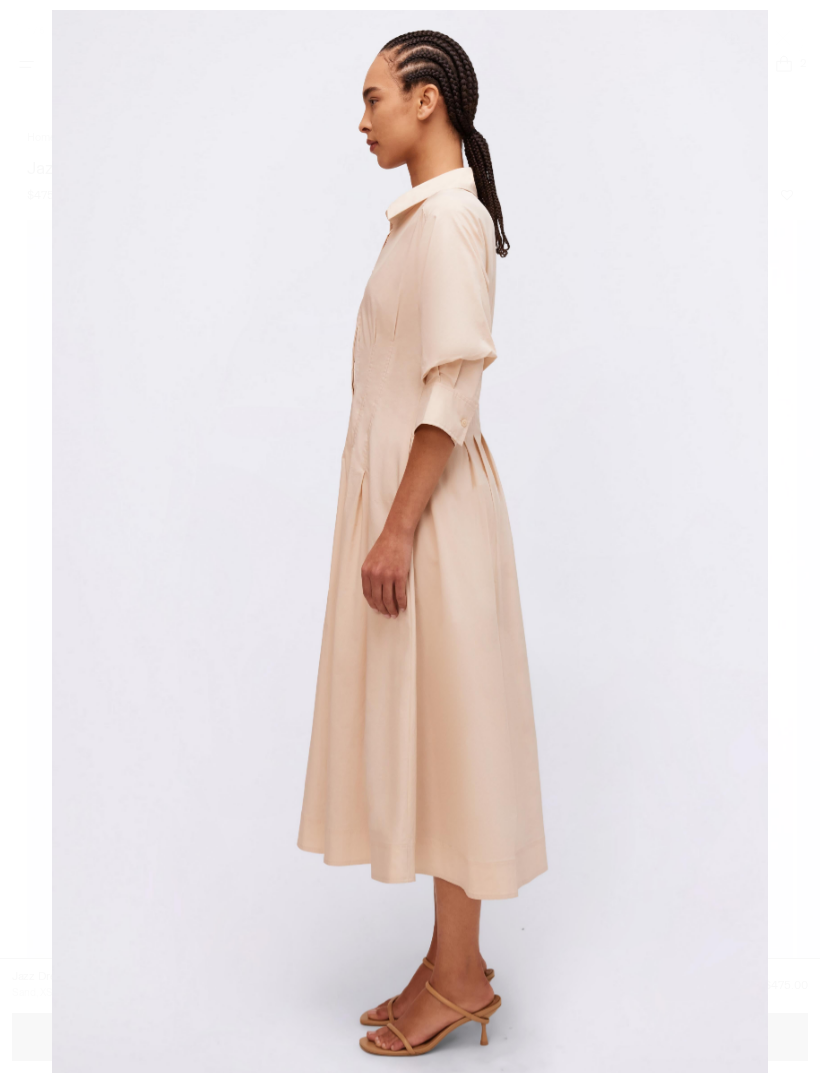 click at bounding box center (410, 546) 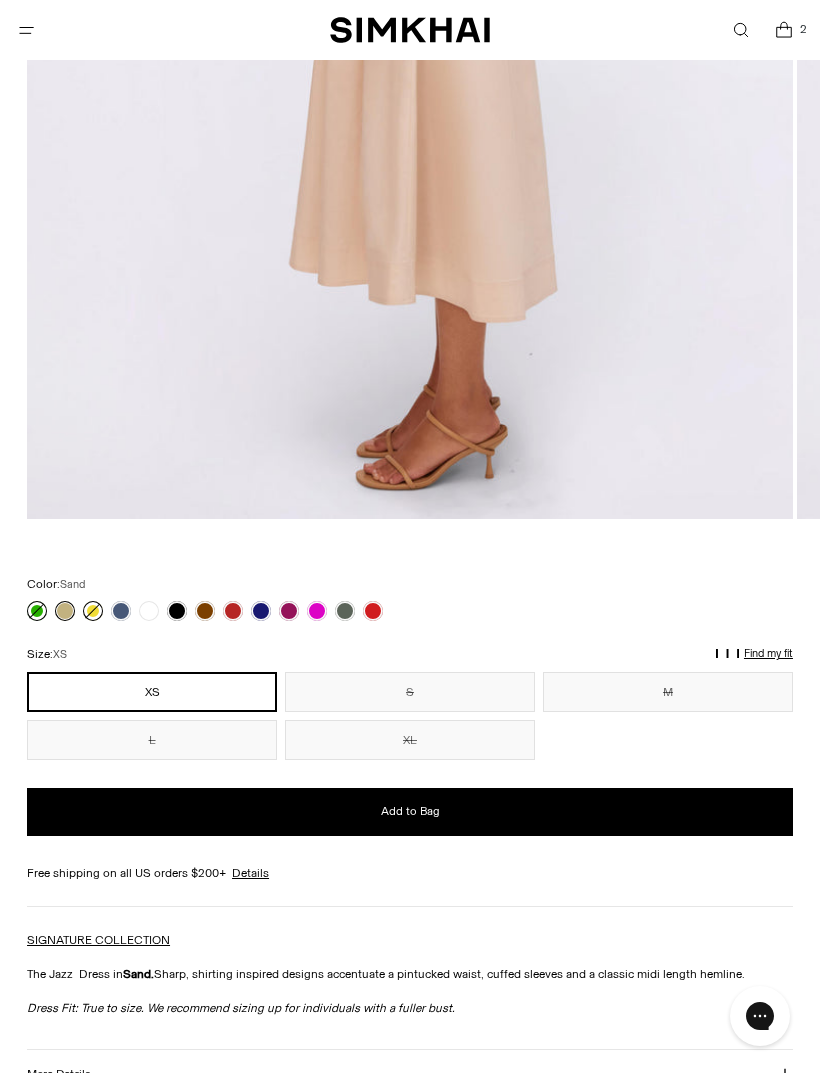 scroll, scrollTop: 848, scrollLeft: 0, axis: vertical 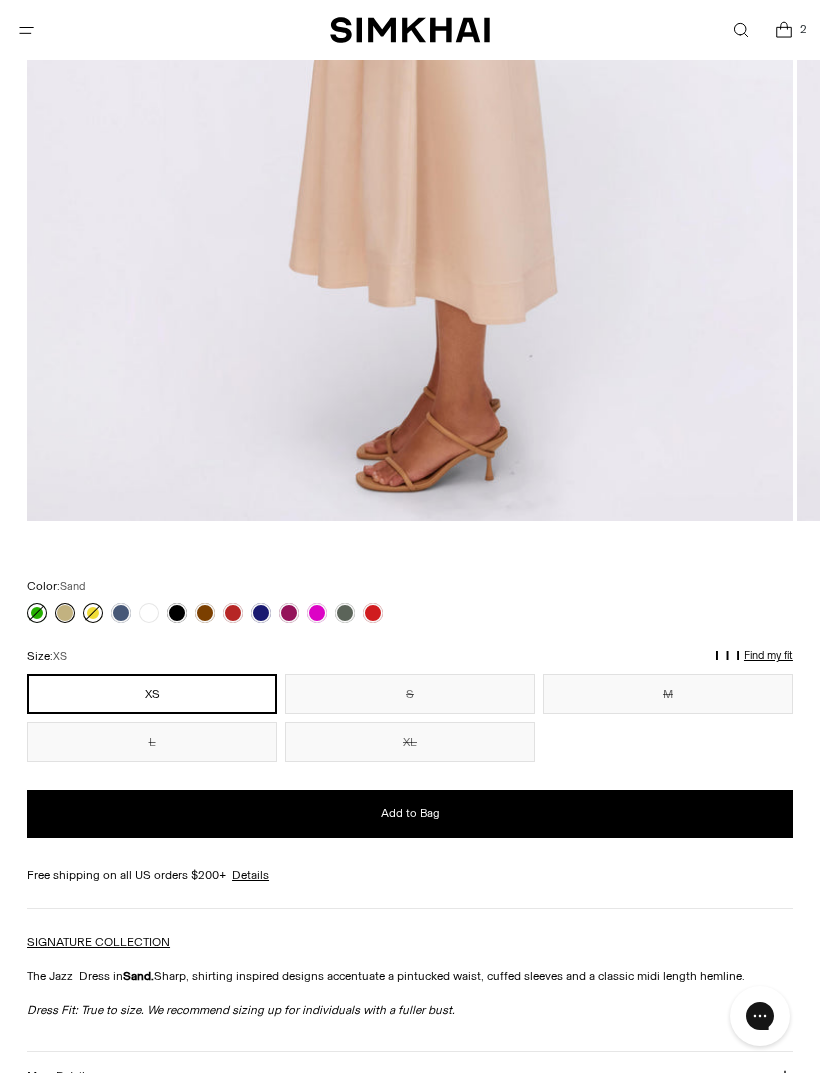 click on "L" at bounding box center (152, 742) 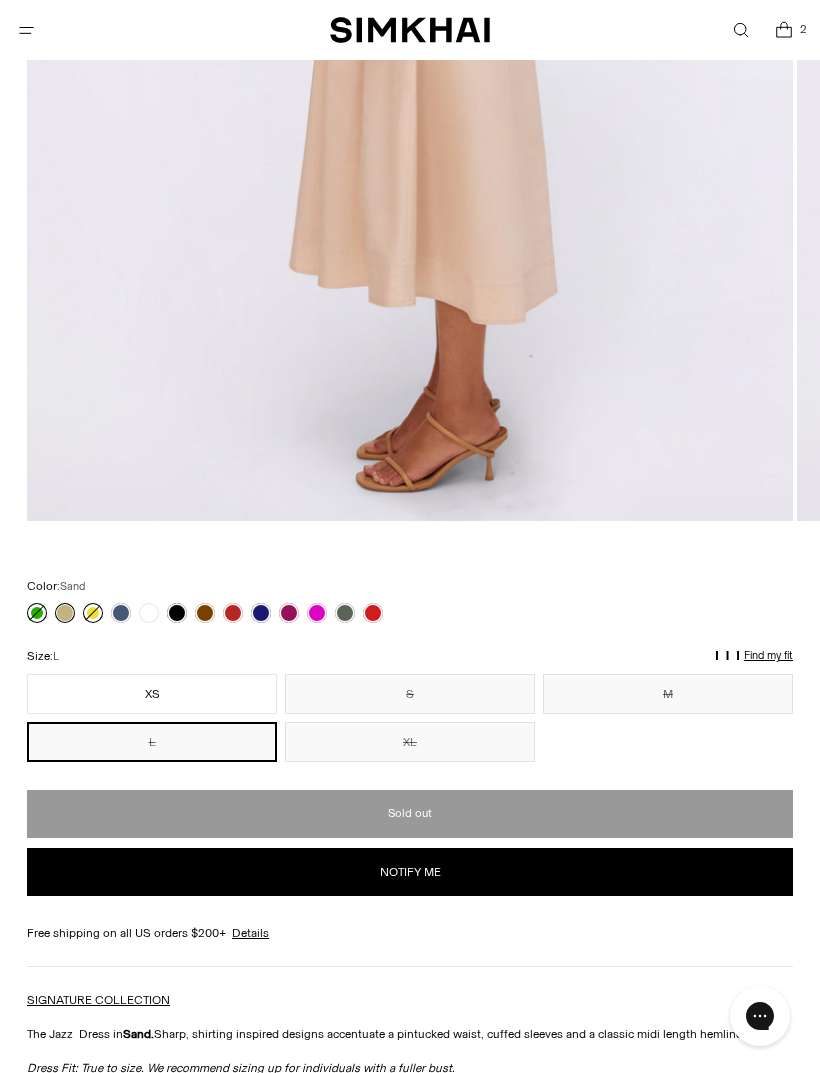 click at bounding box center (65, 613) 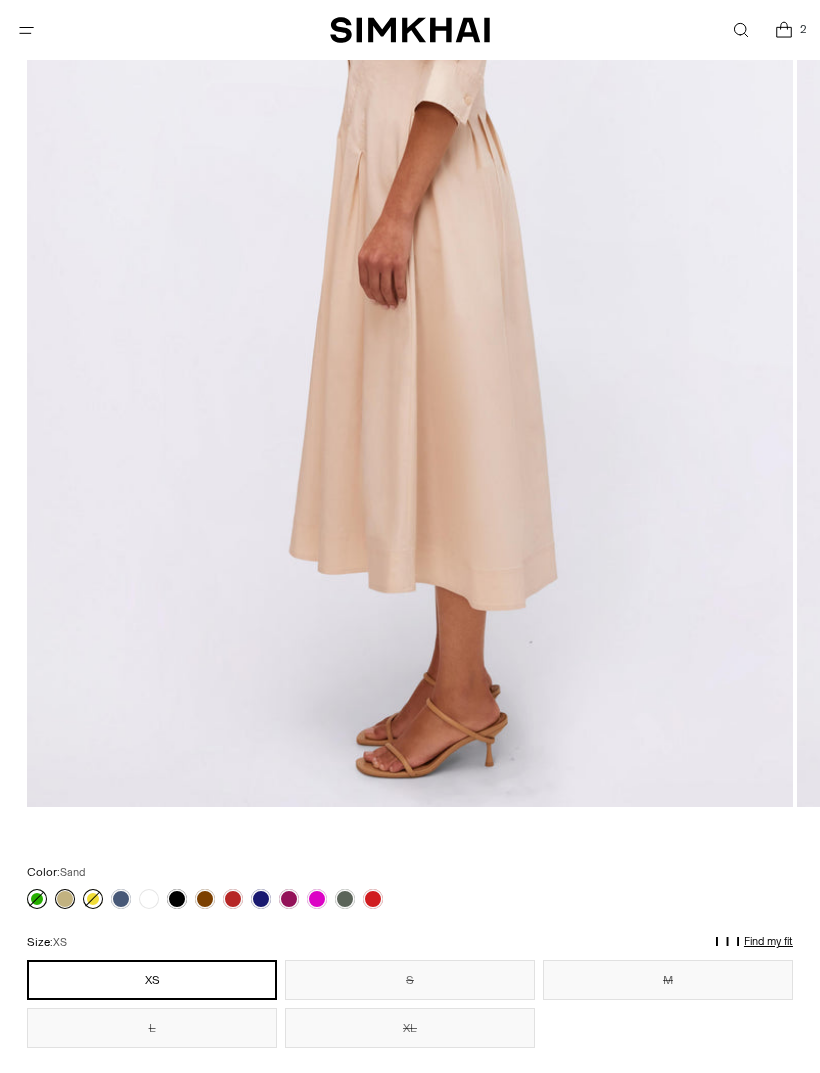 scroll, scrollTop: 0, scrollLeft: 0, axis: both 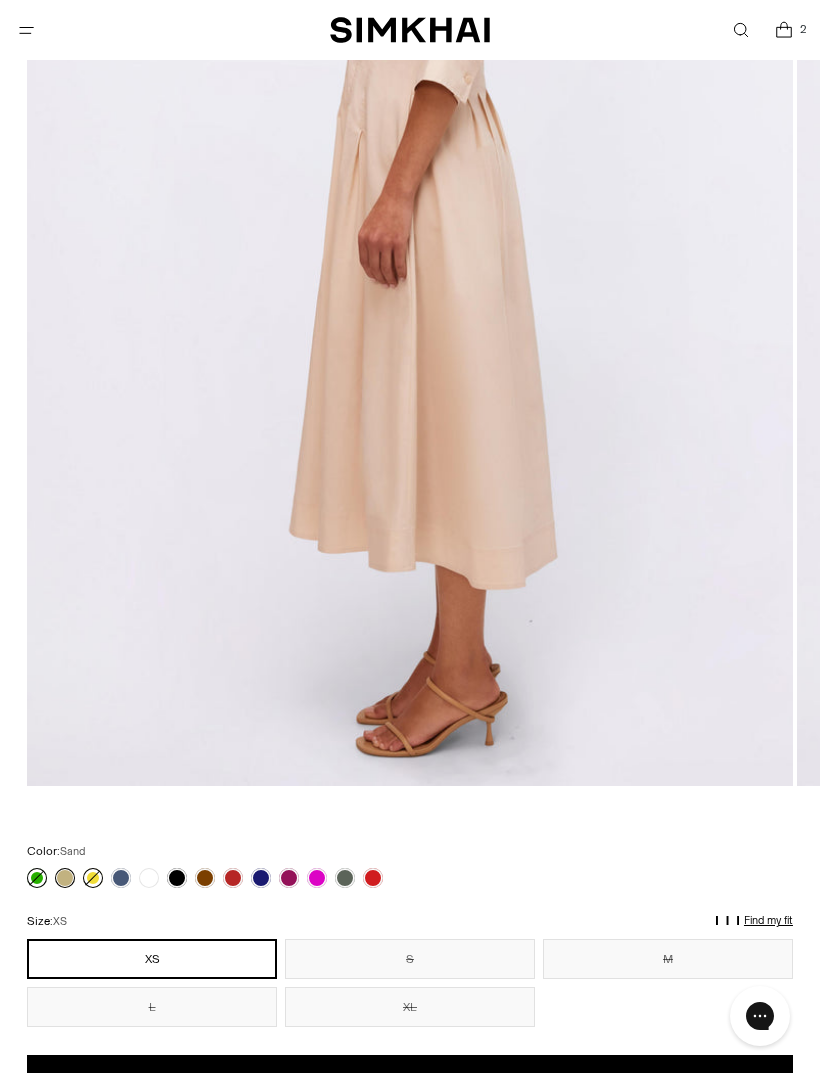 click at bounding box center [205, 878] 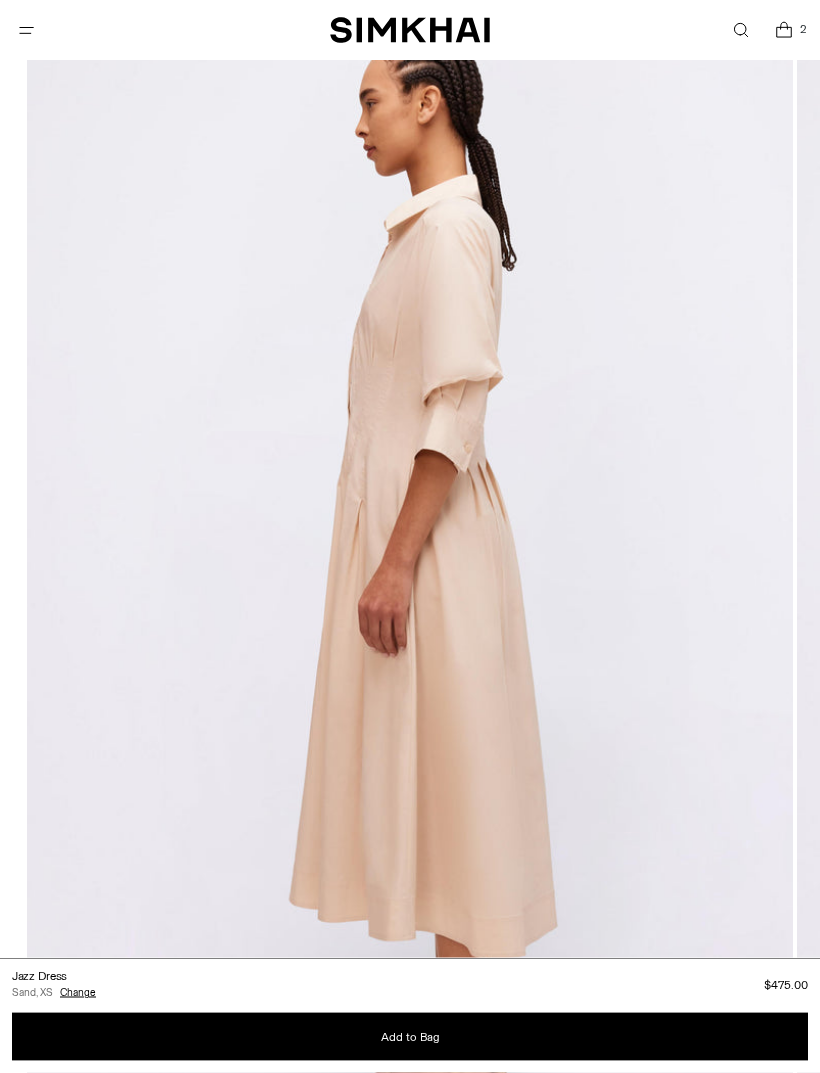 scroll, scrollTop: 0, scrollLeft: 0, axis: both 